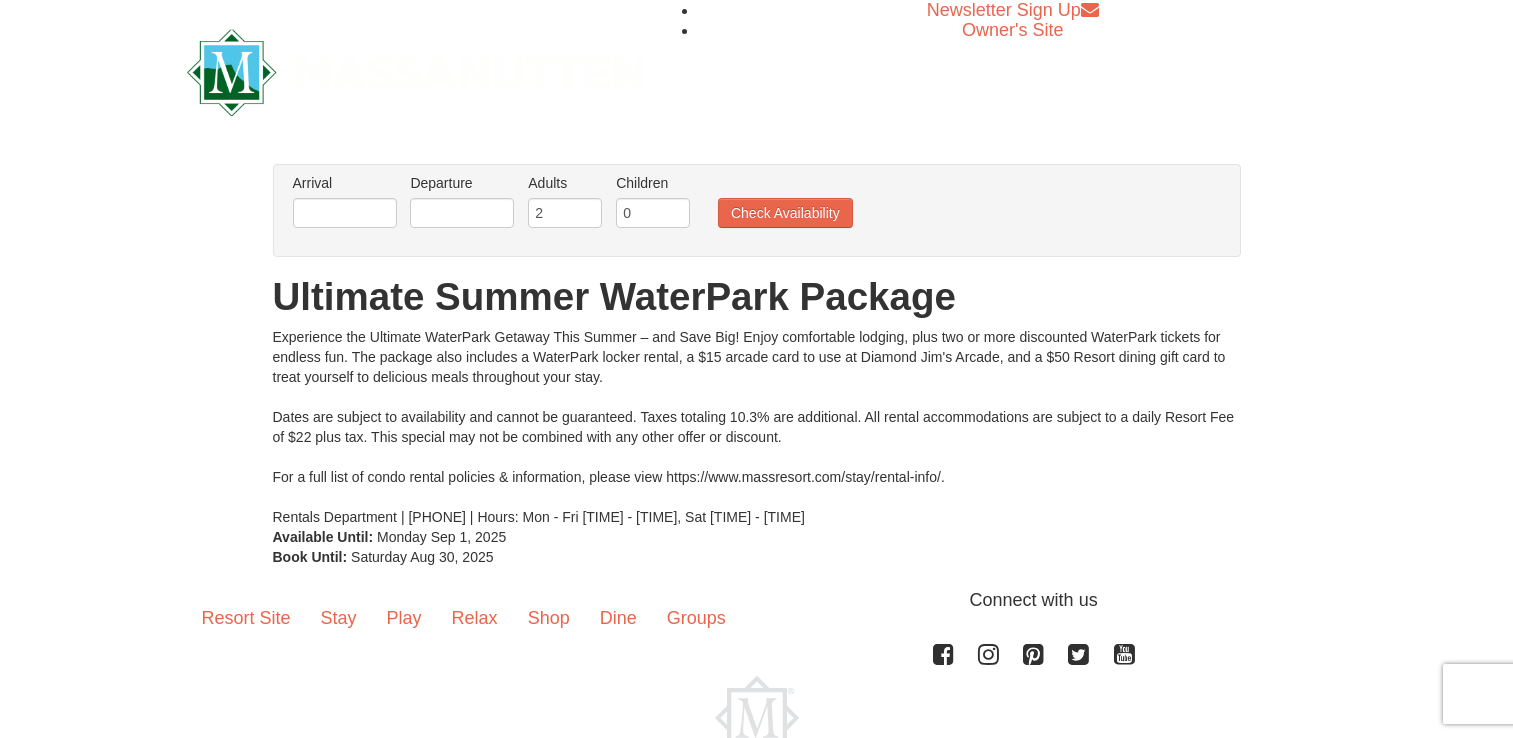 scroll, scrollTop: 0, scrollLeft: 0, axis: both 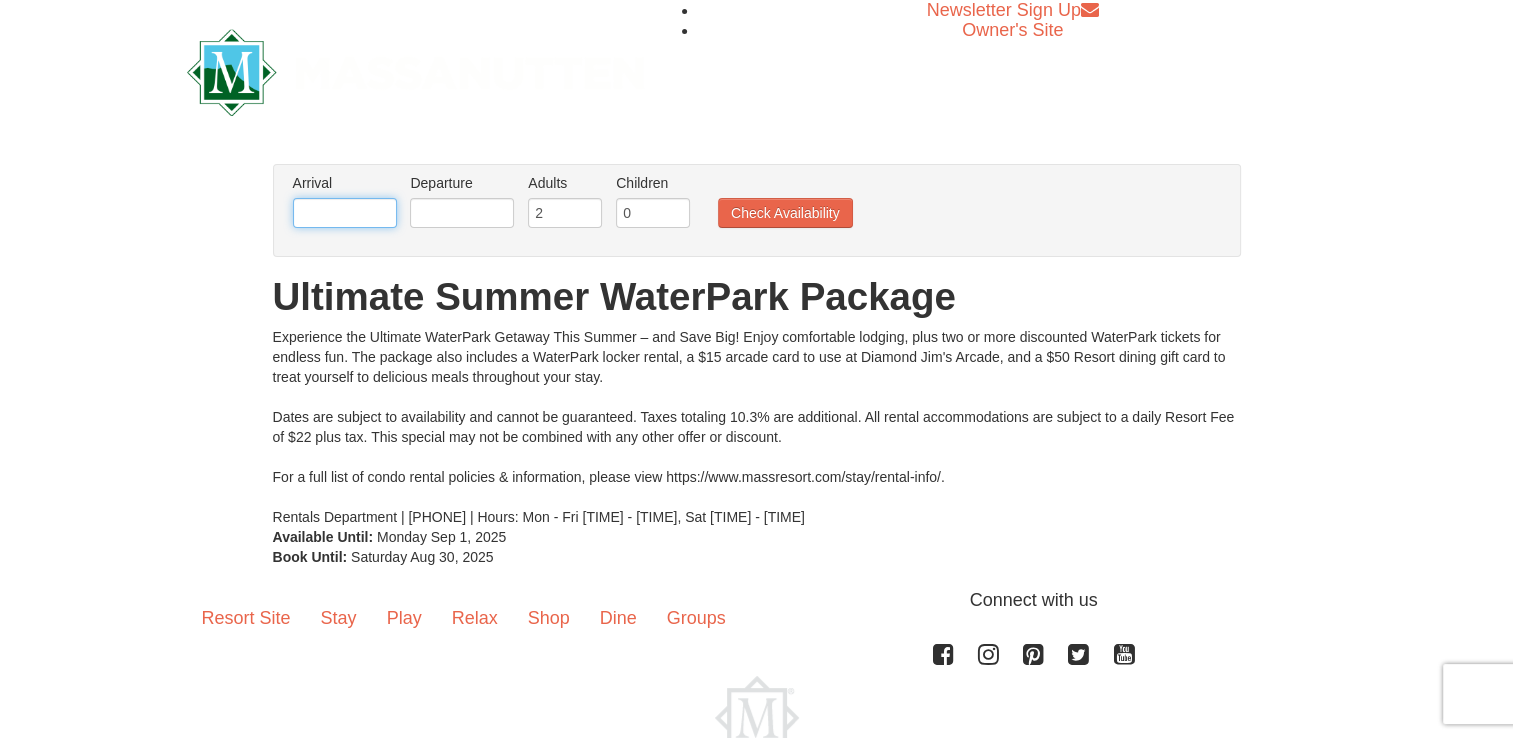 click at bounding box center [345, 213] 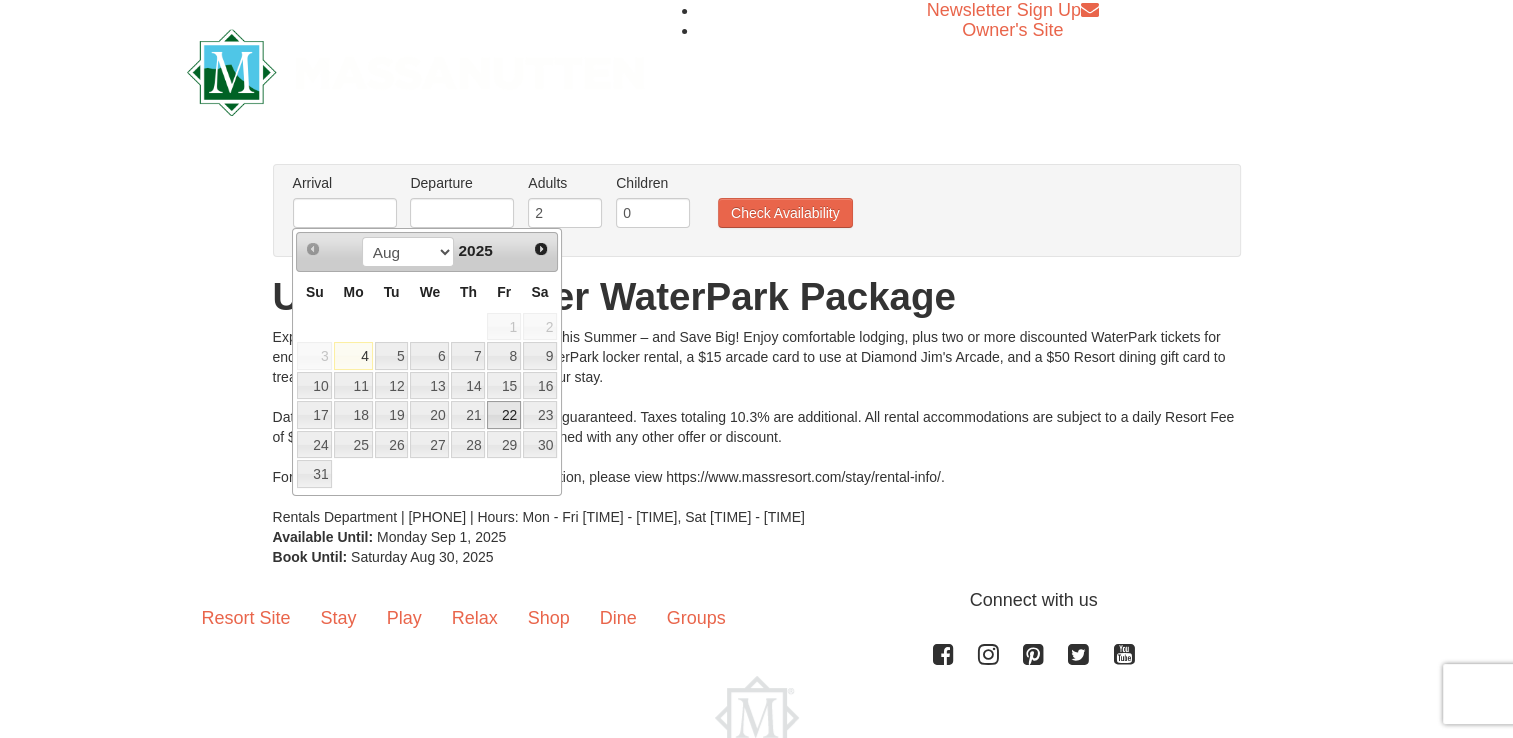 click on "22" at bounding box center [504, 415] 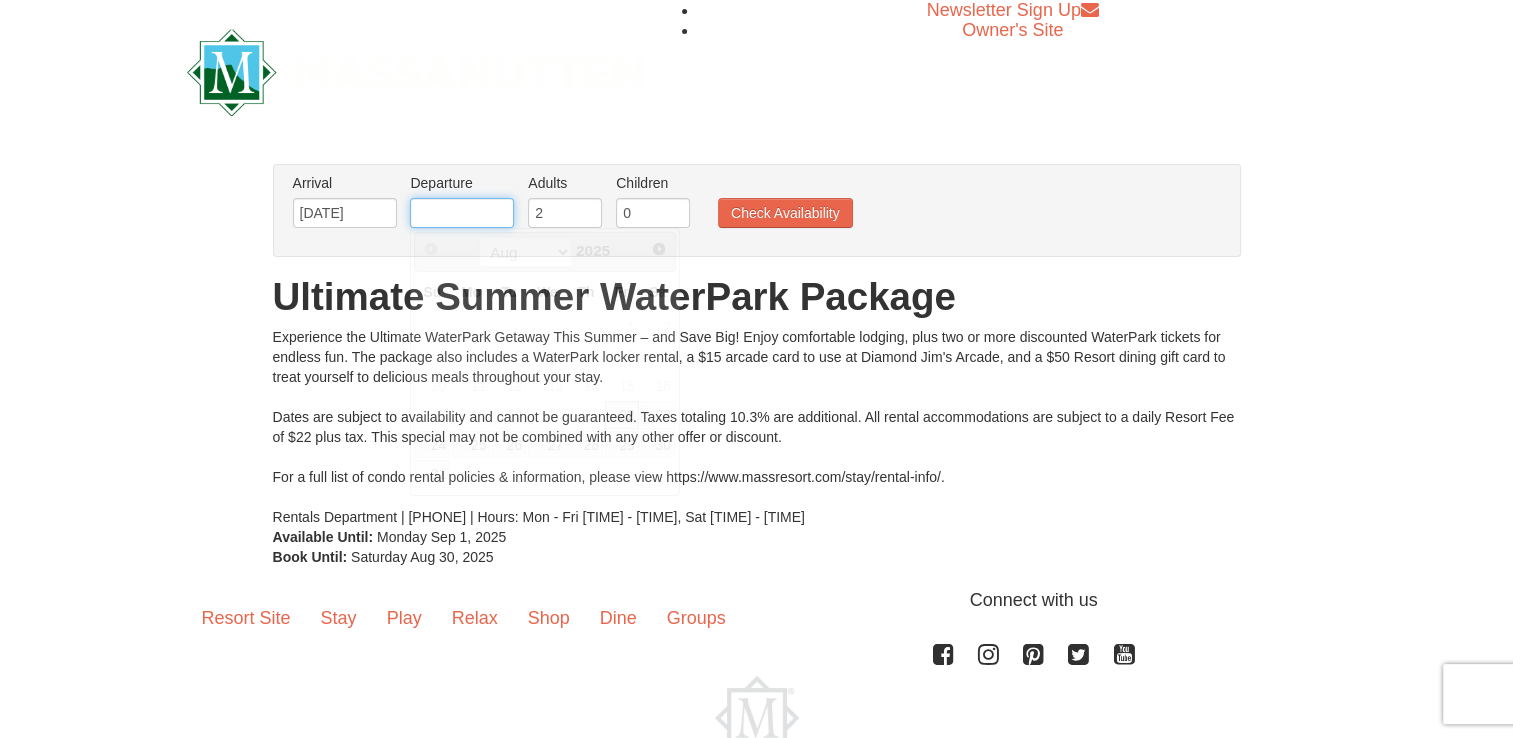 click at bounding box center (462, 213) 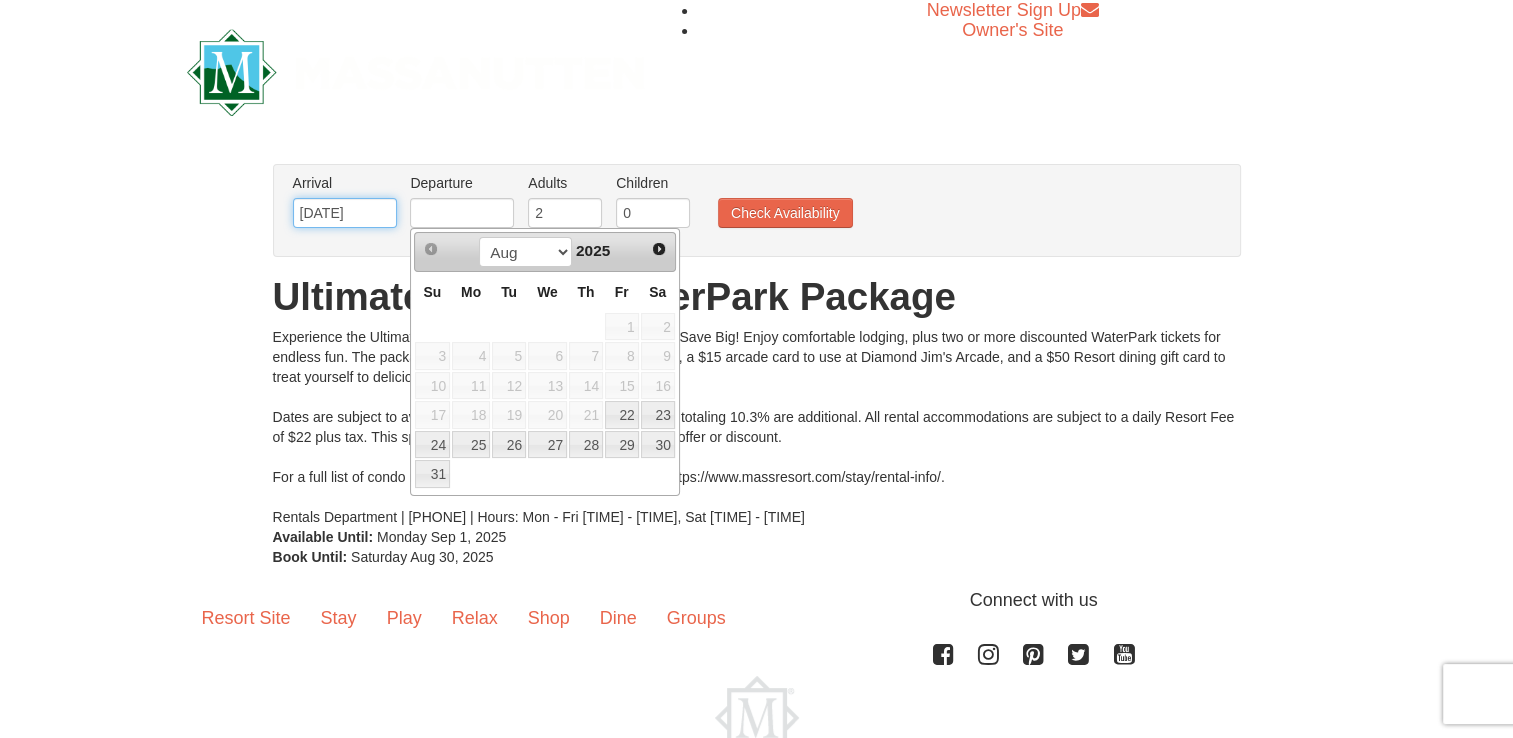 click on "08/22/2025" at bounding box center (345, 213) 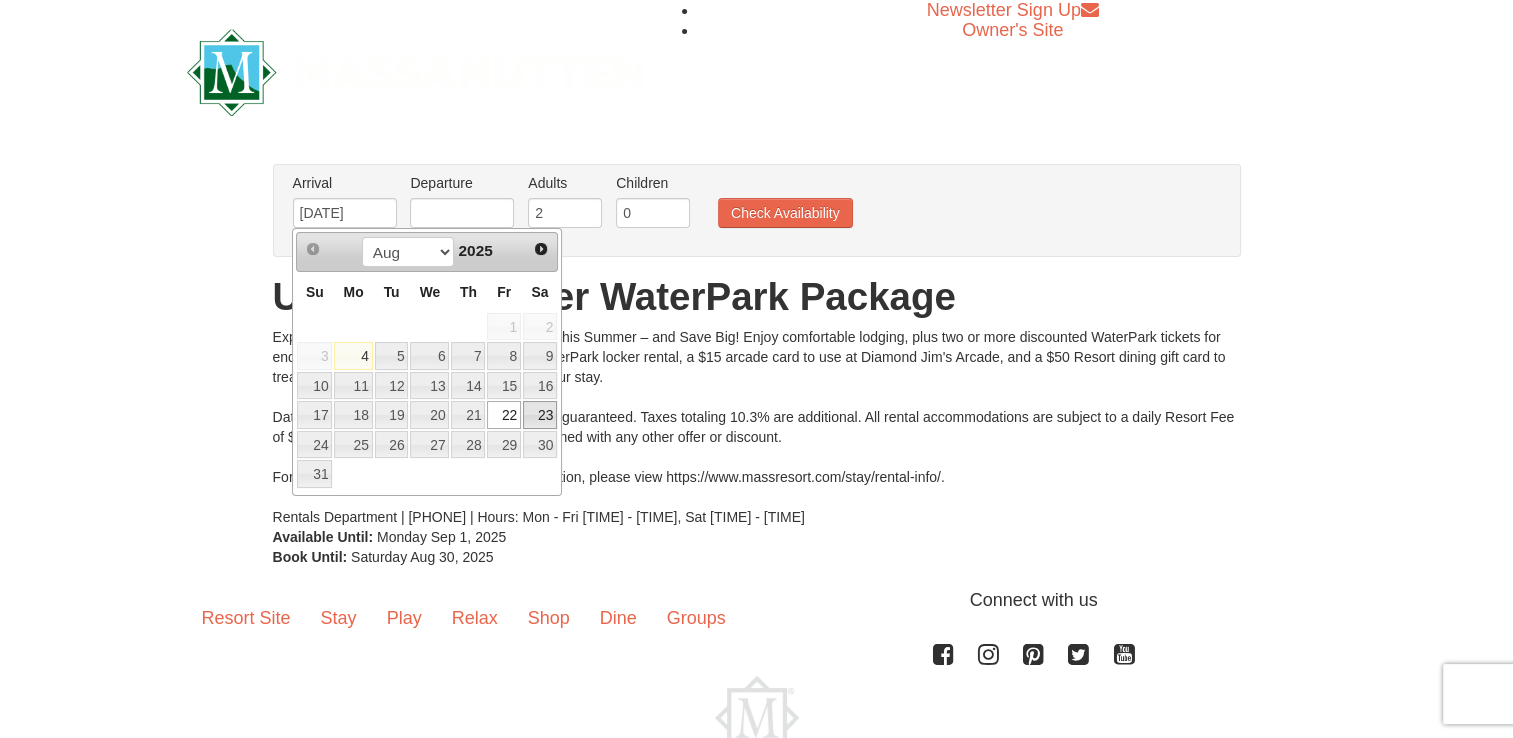 click on "23" at bounding box center (540, 415) 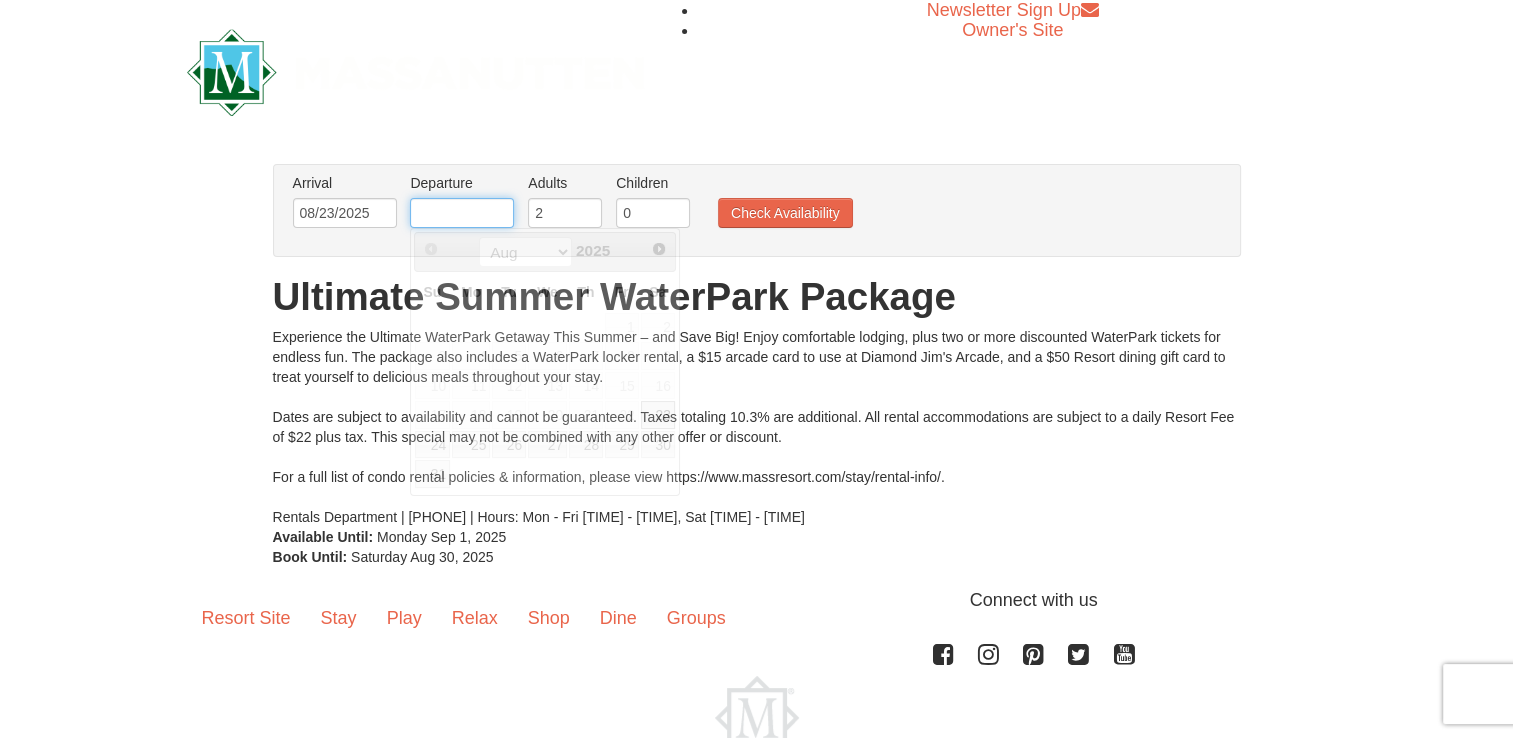 click at bounding box center [462, 213] 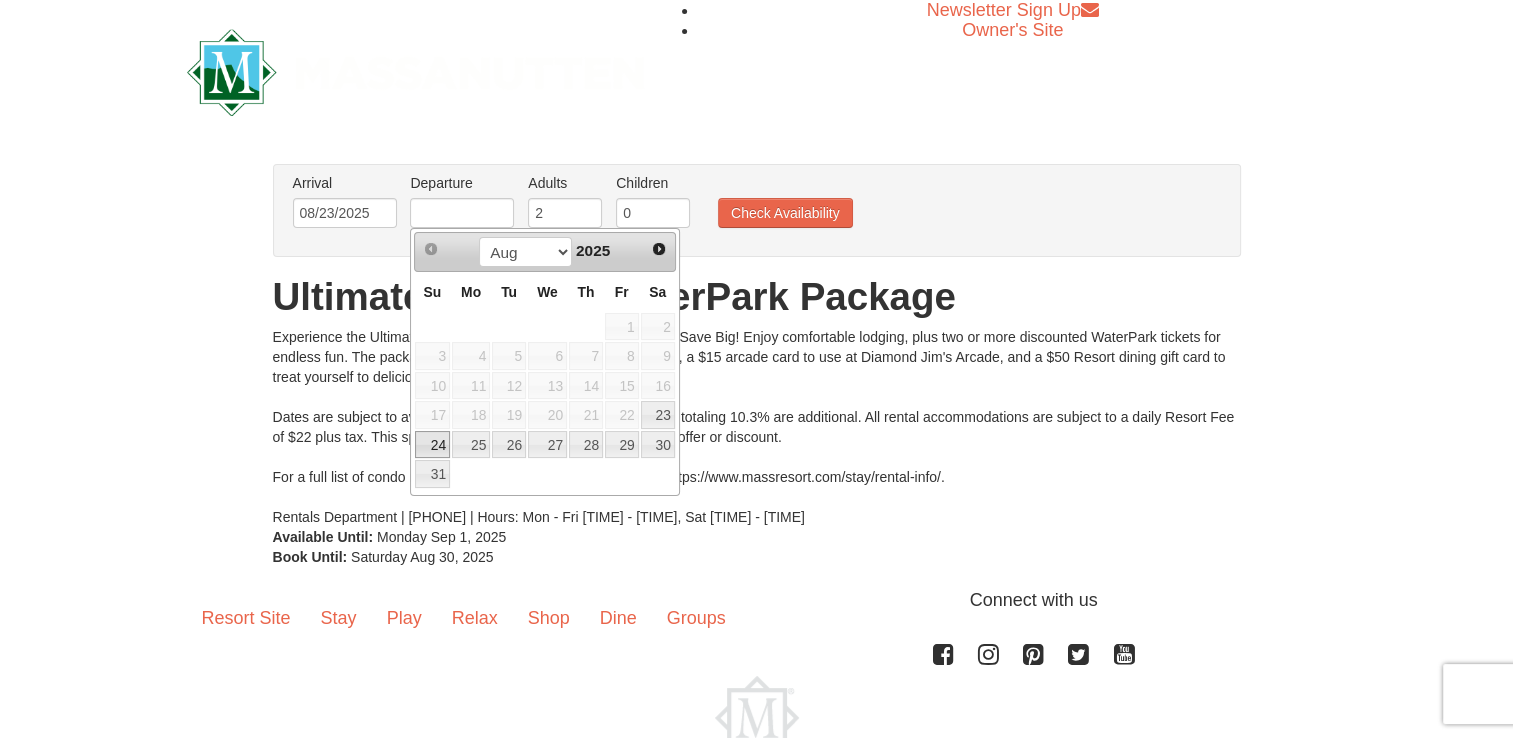 click on "24" at bounding box center (432, 445) 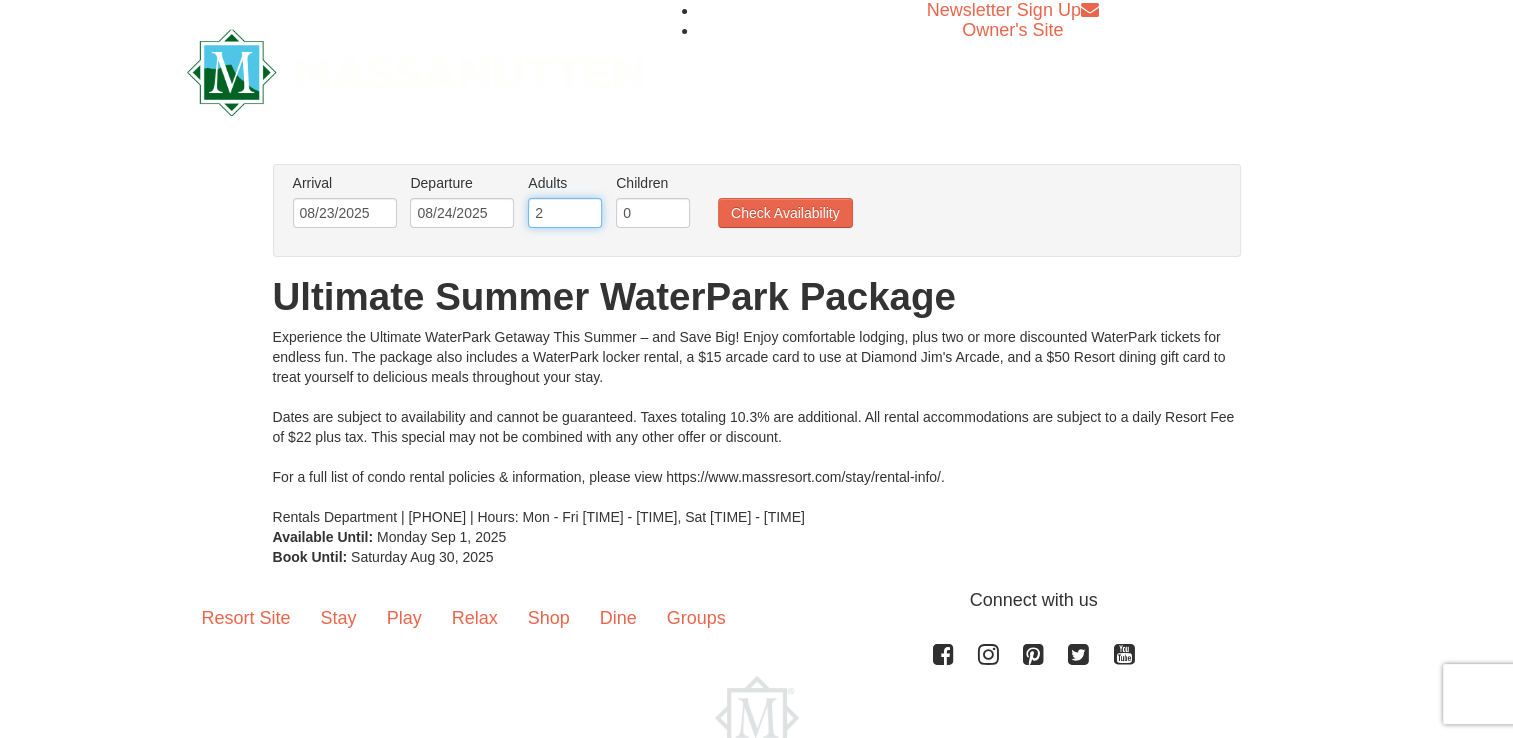 click on "2" at bounding box center (565, 213) 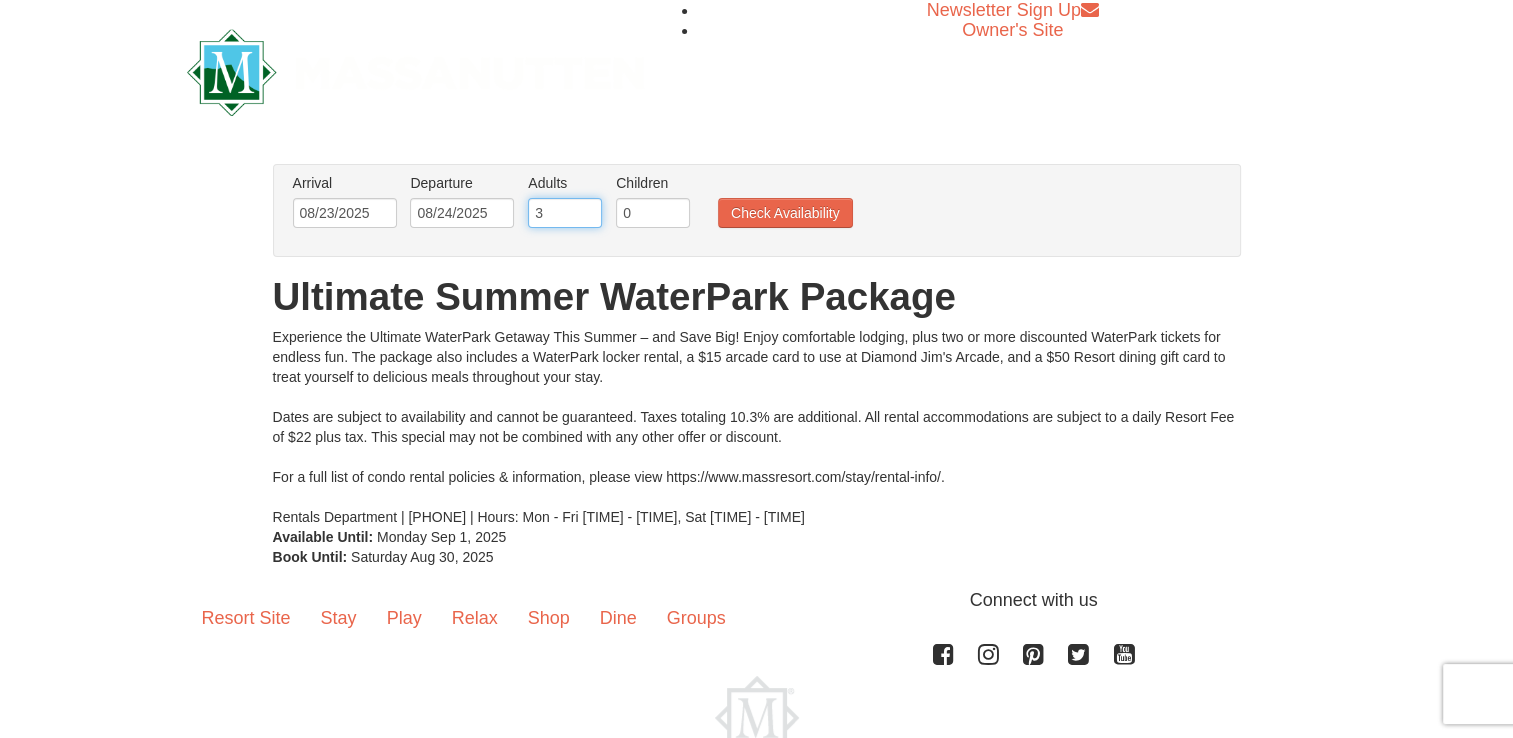 click on "3" at bounding box center [565, 213] 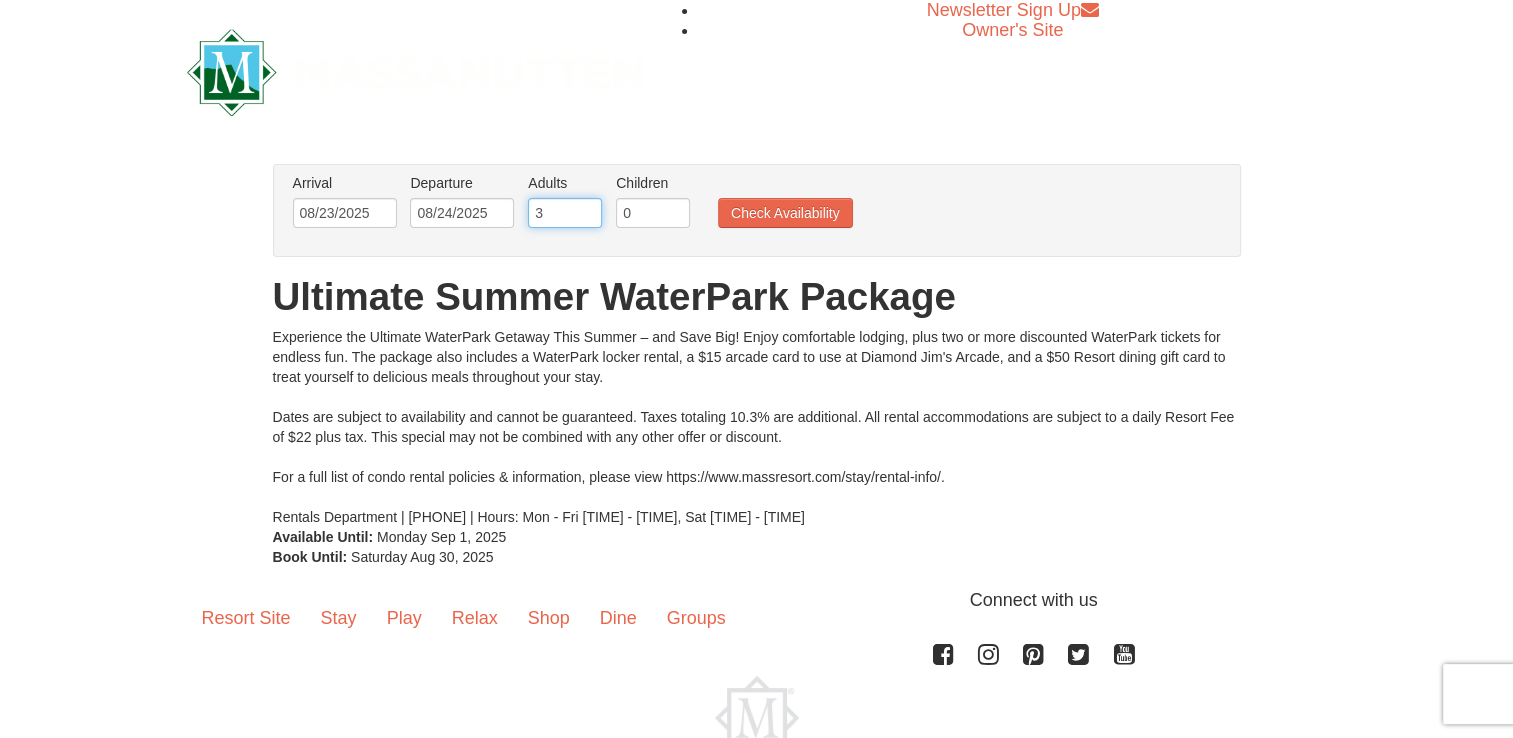 click on "3" at bounding box center (565, 213) 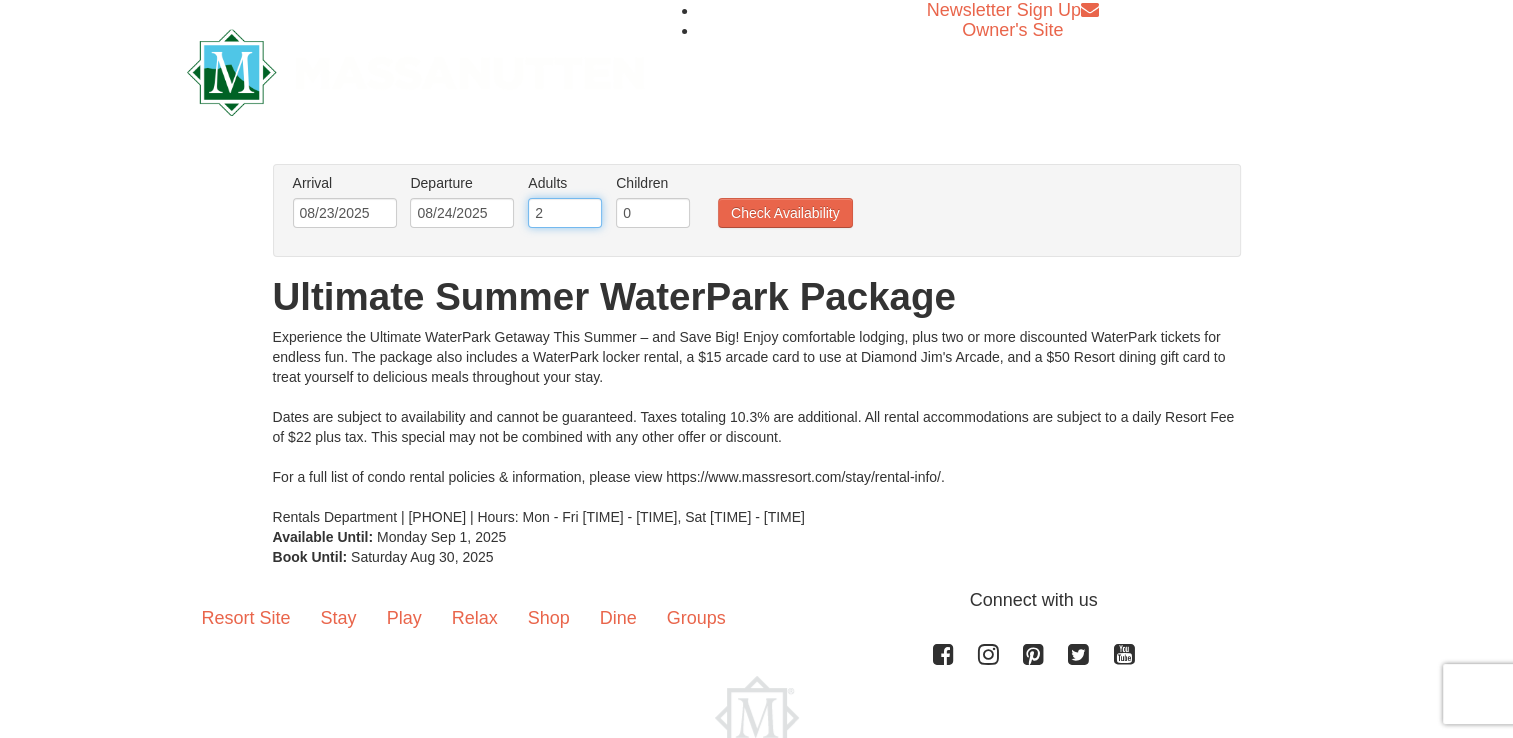 click on "2" at bounding box center [565, 213] 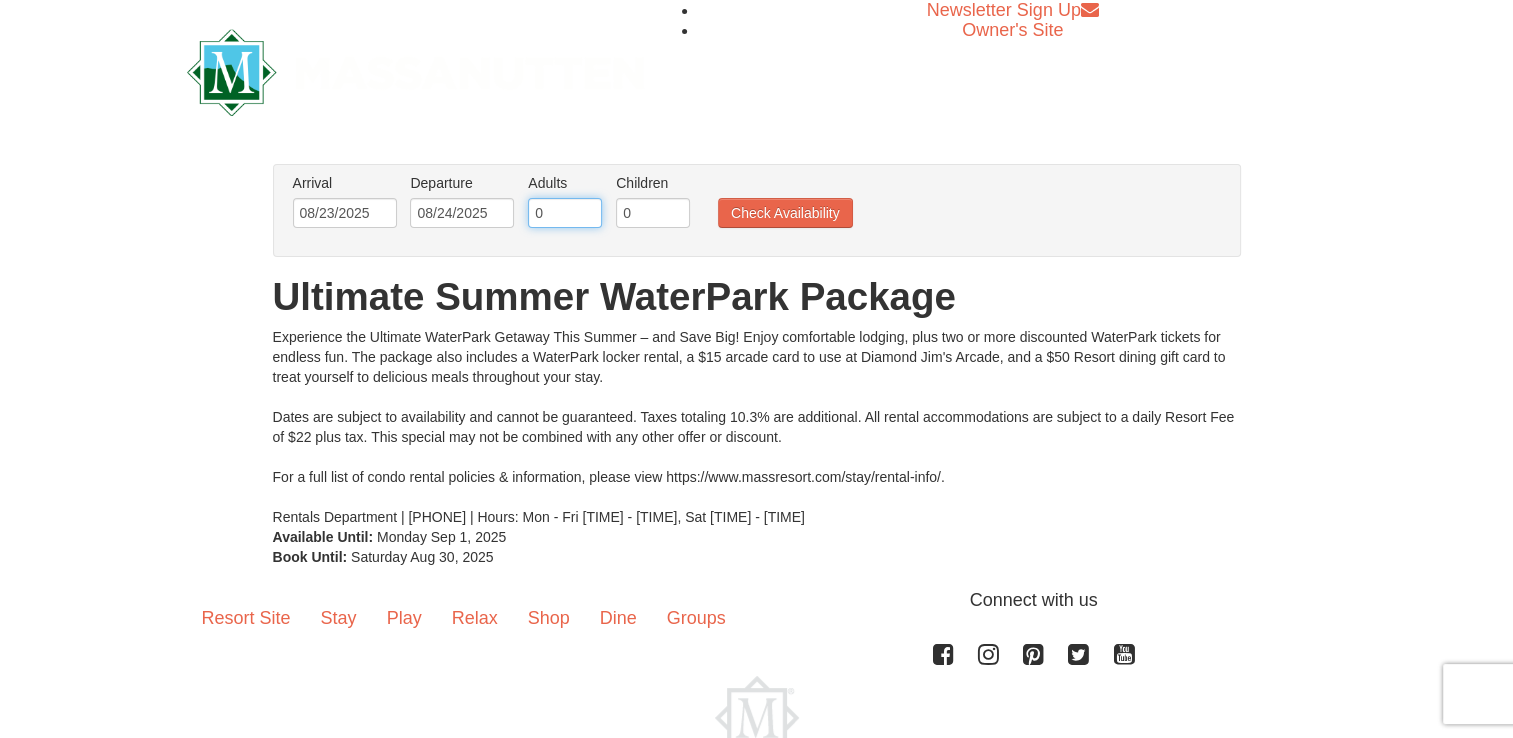 click on "0" at bounding box center (565, 213) 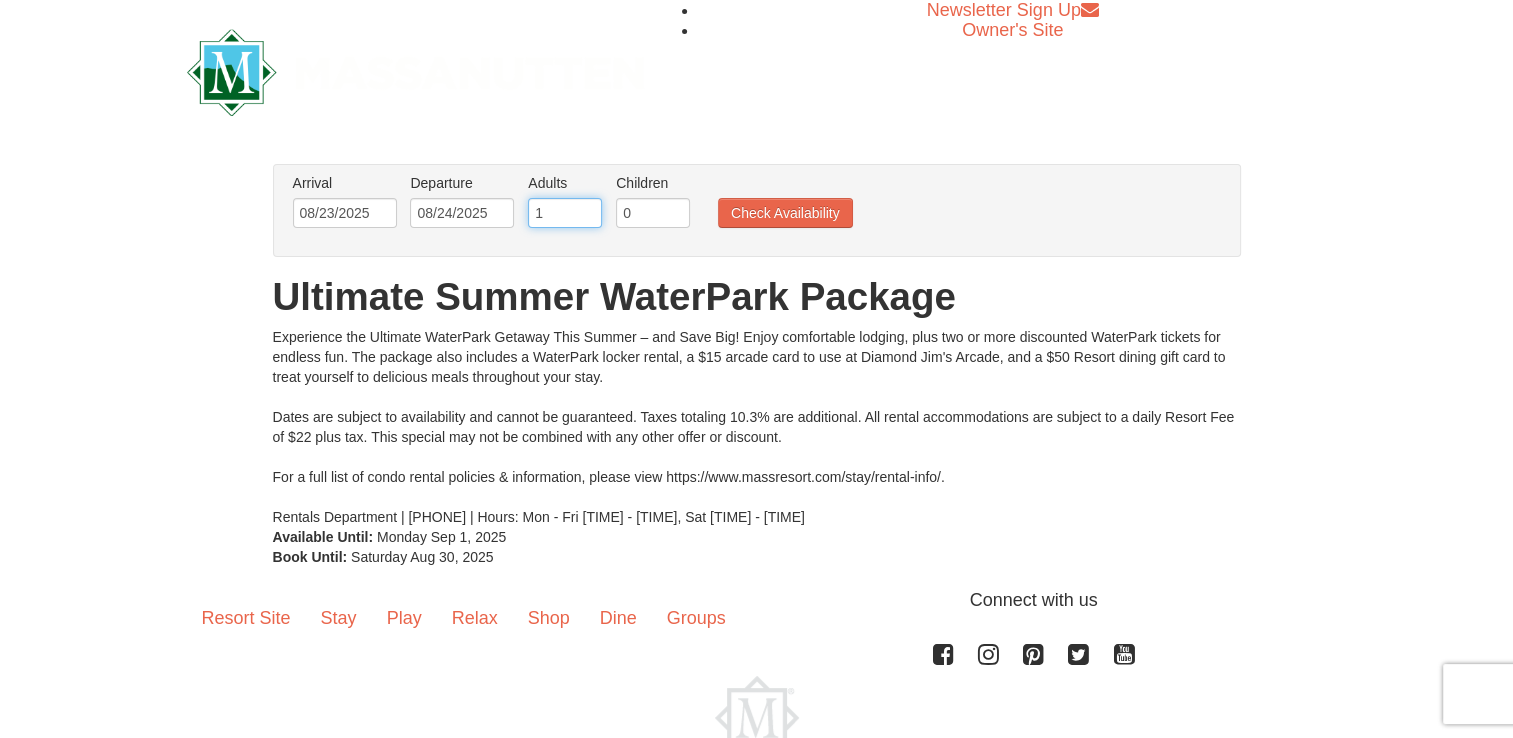 click on "1" at bounding box center (565, 213) 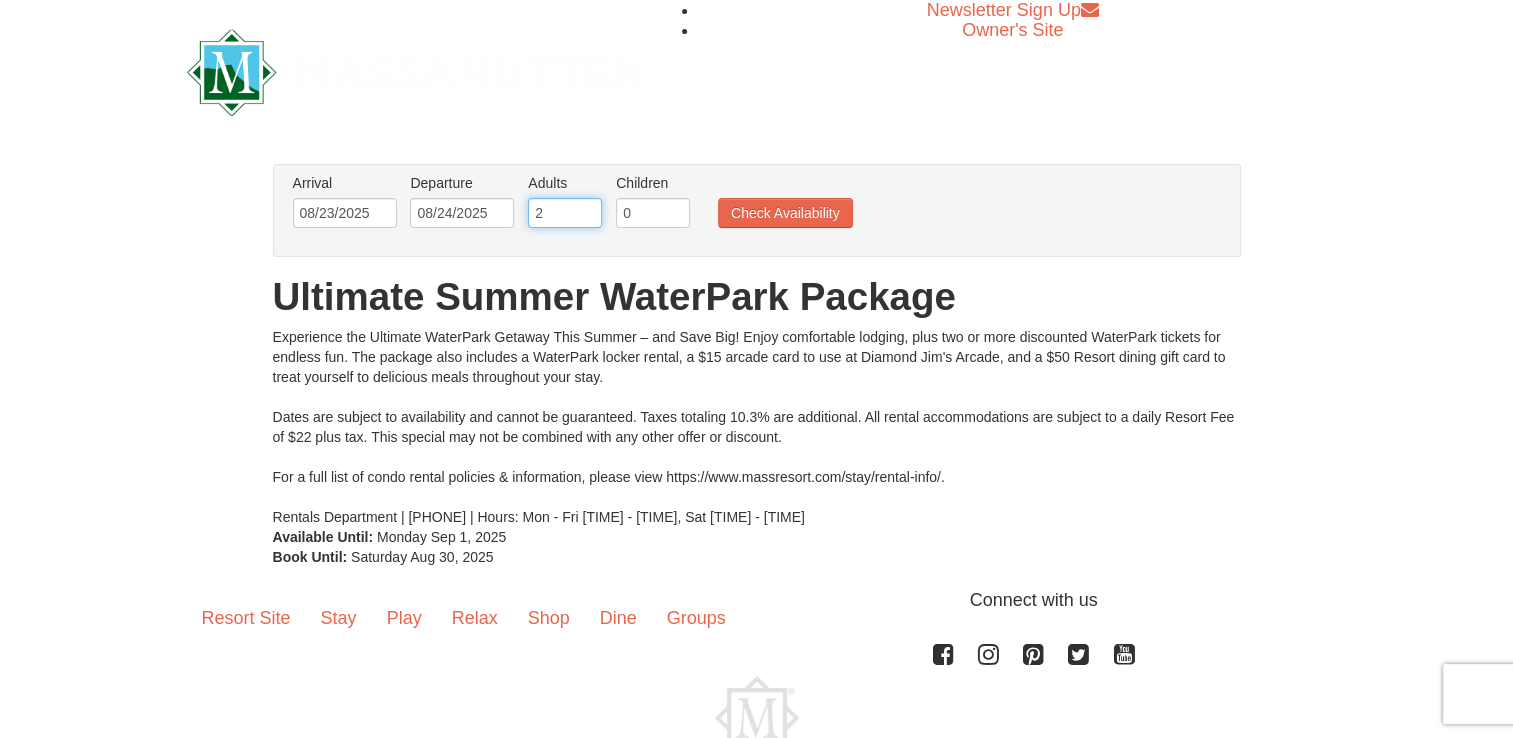 type on "2" 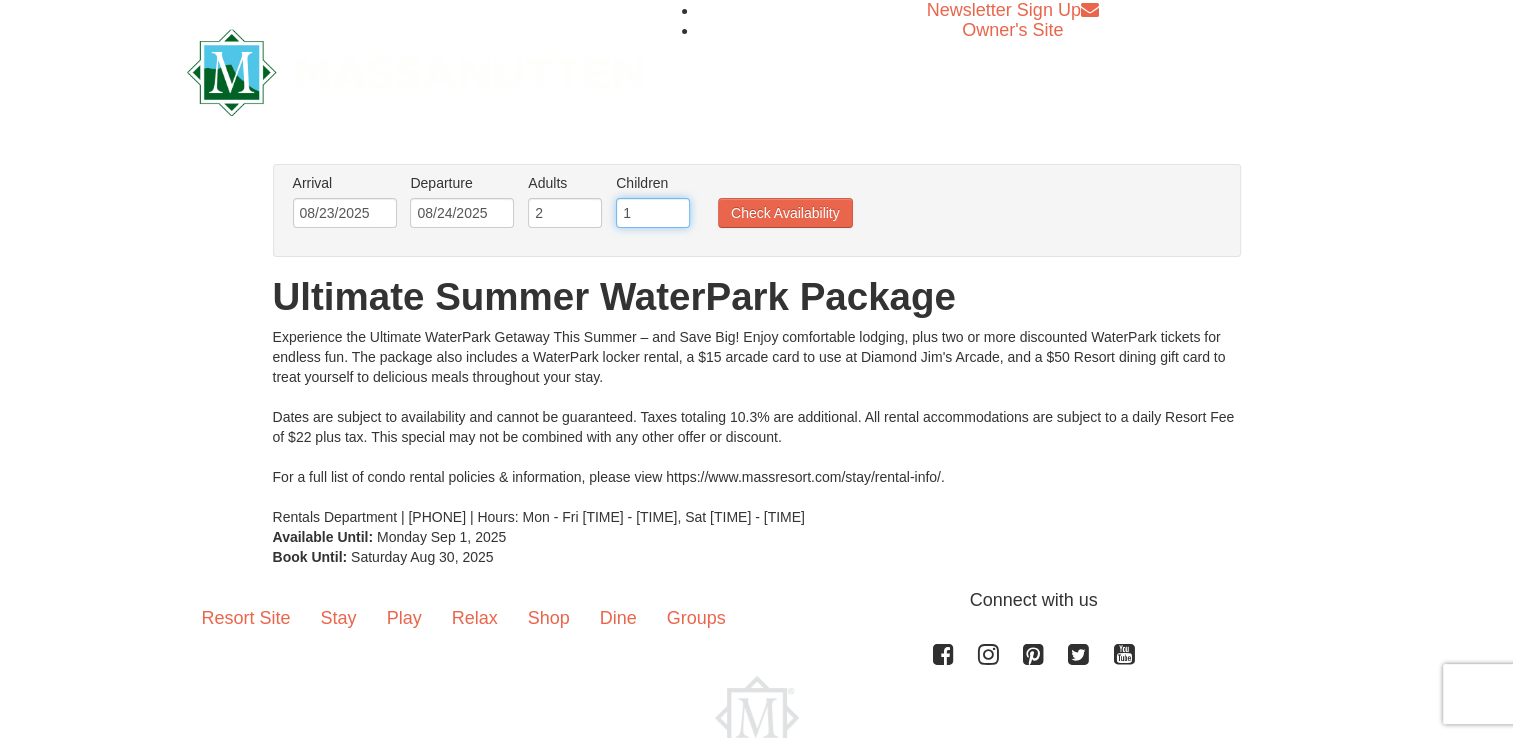 click on "1" at bounding box center [653, 213] 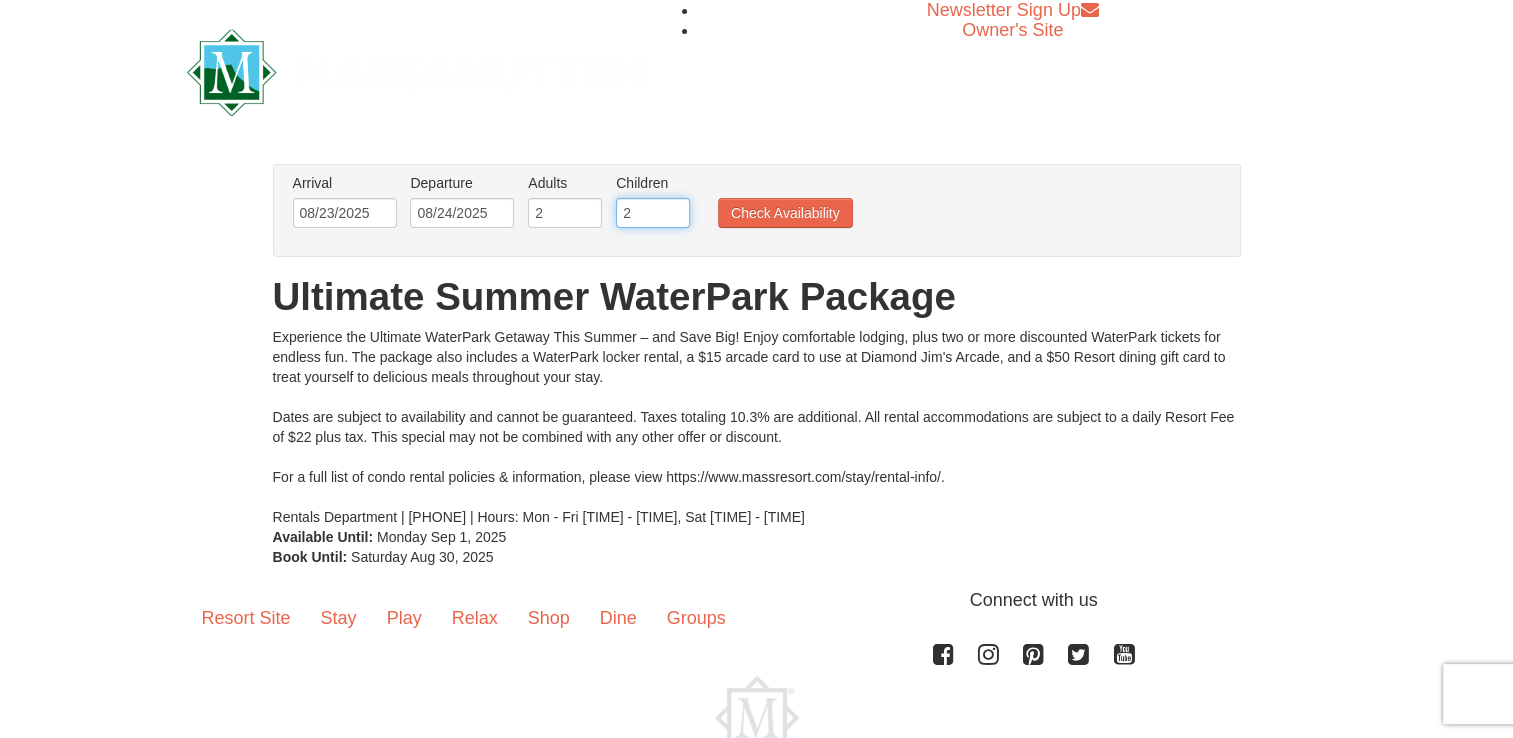 click on "2" at bounding box center (653, 213) 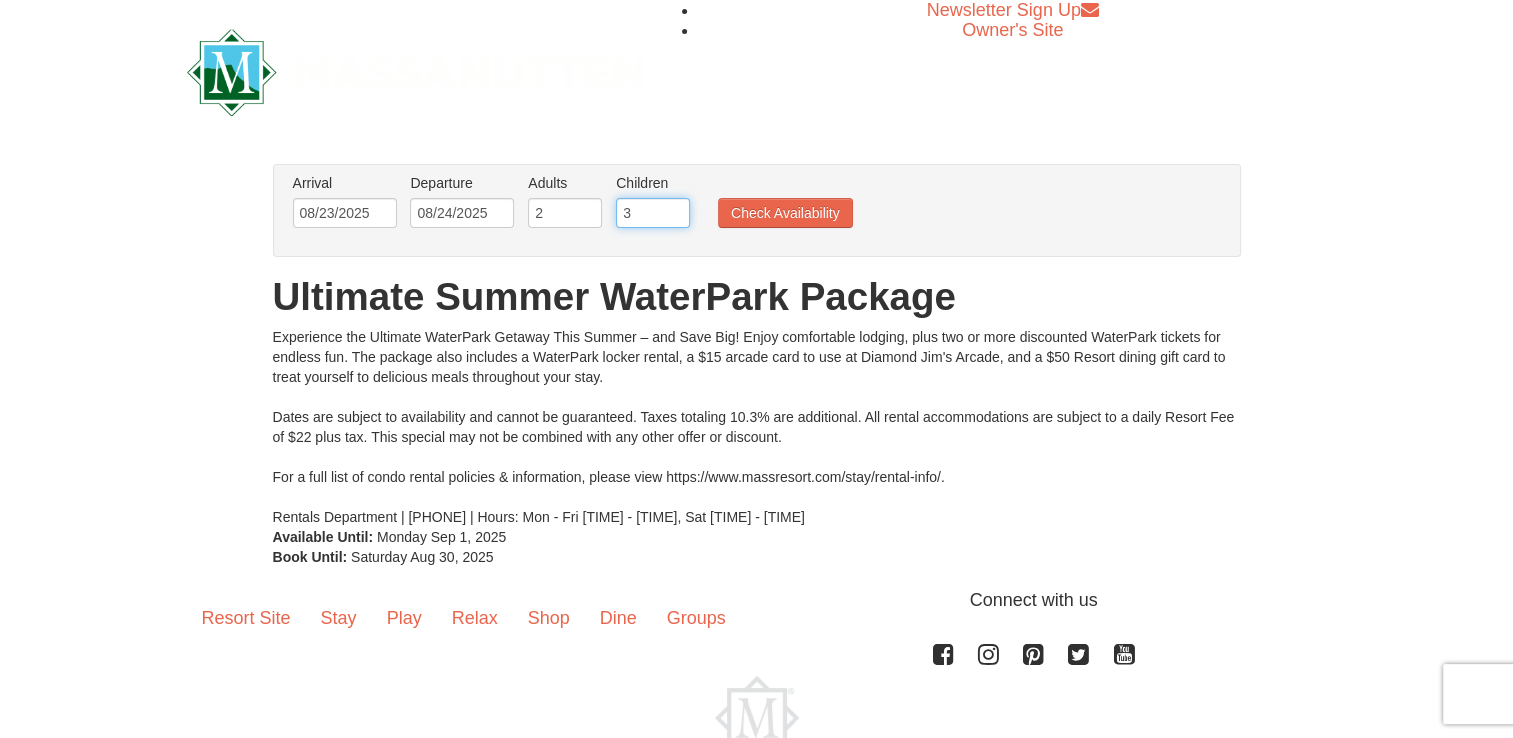 type on "3" 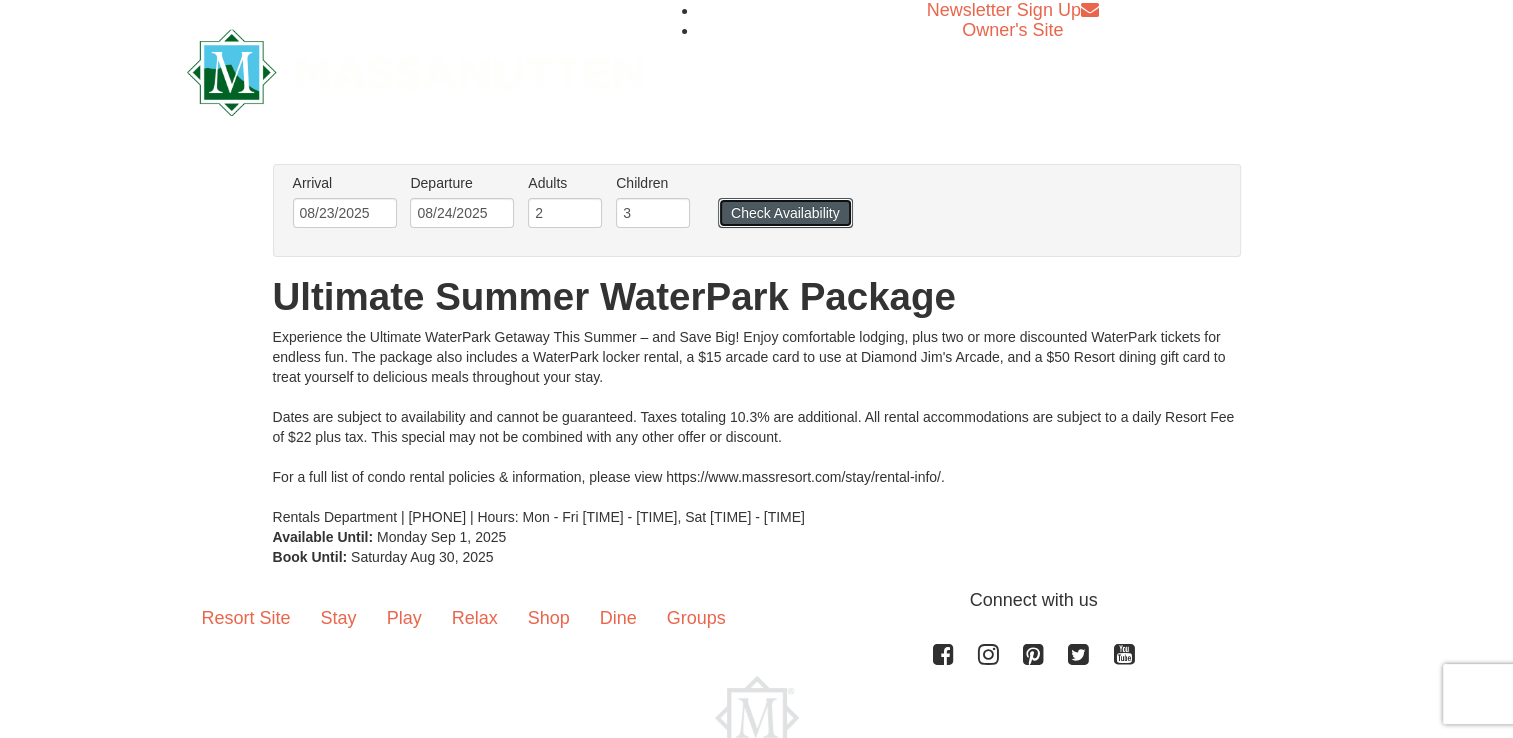 click on "Check Availability" at bounding box center (785, 213) 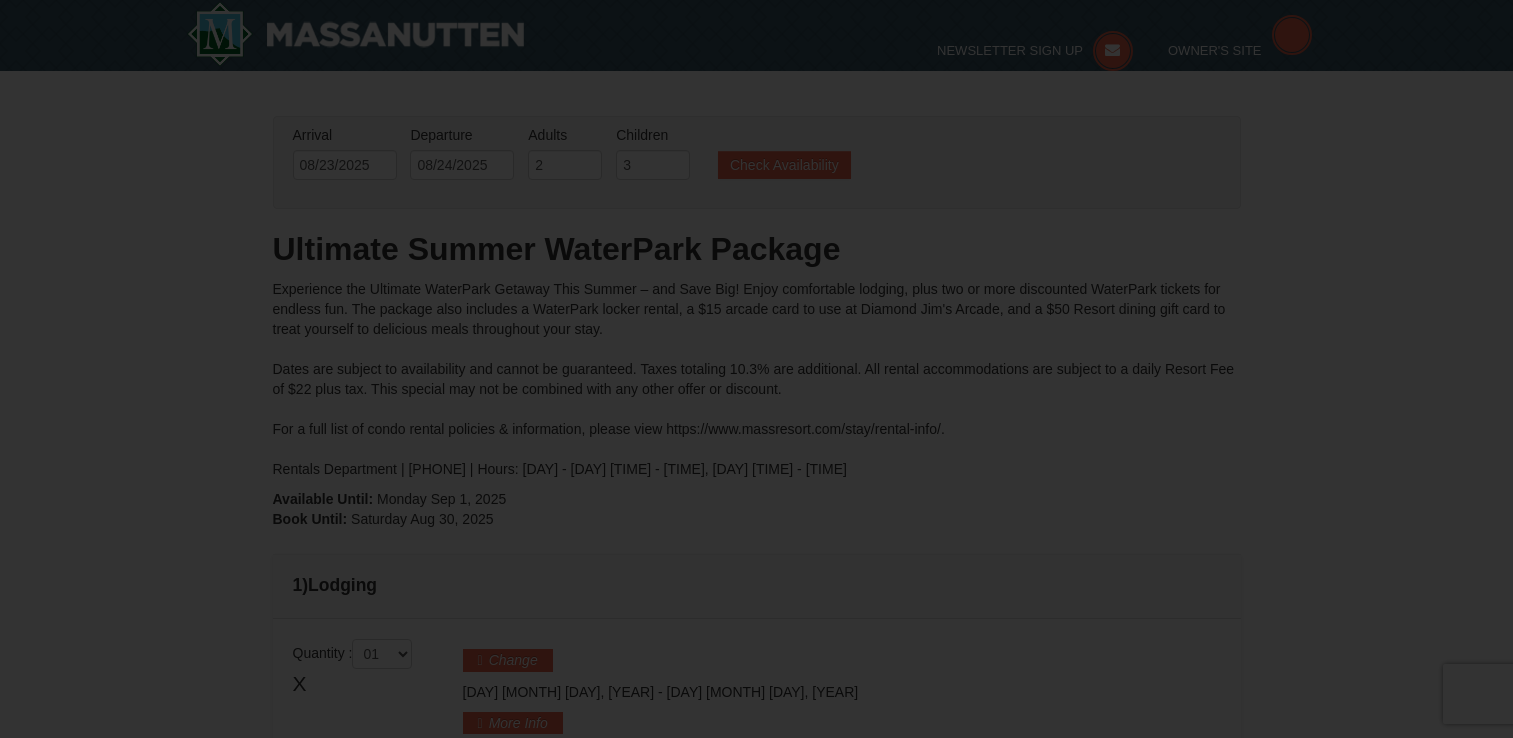scroll, scrollTop: 378, scrollLeft: 0, axis: vertical 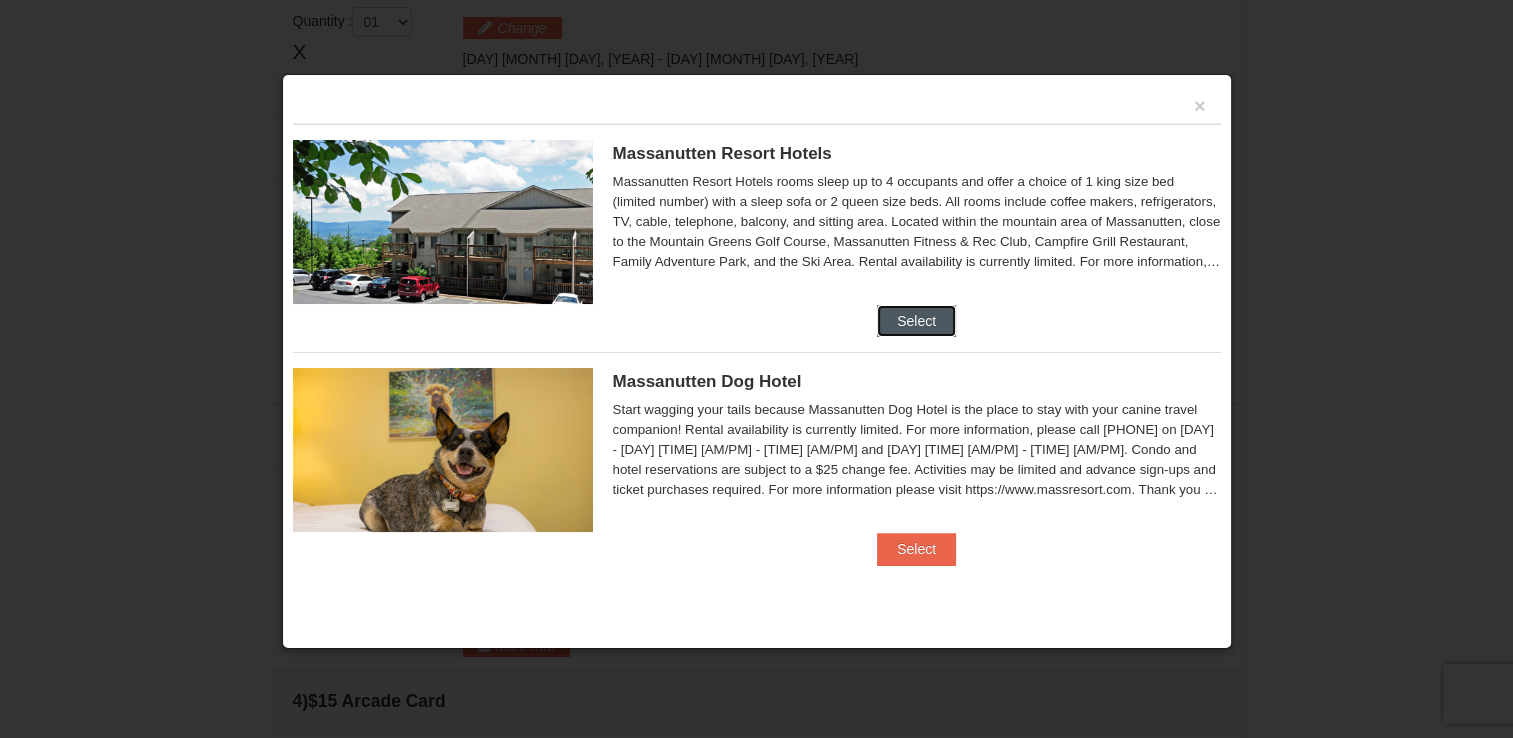 click on "Select" at bounding box center [916, 321] 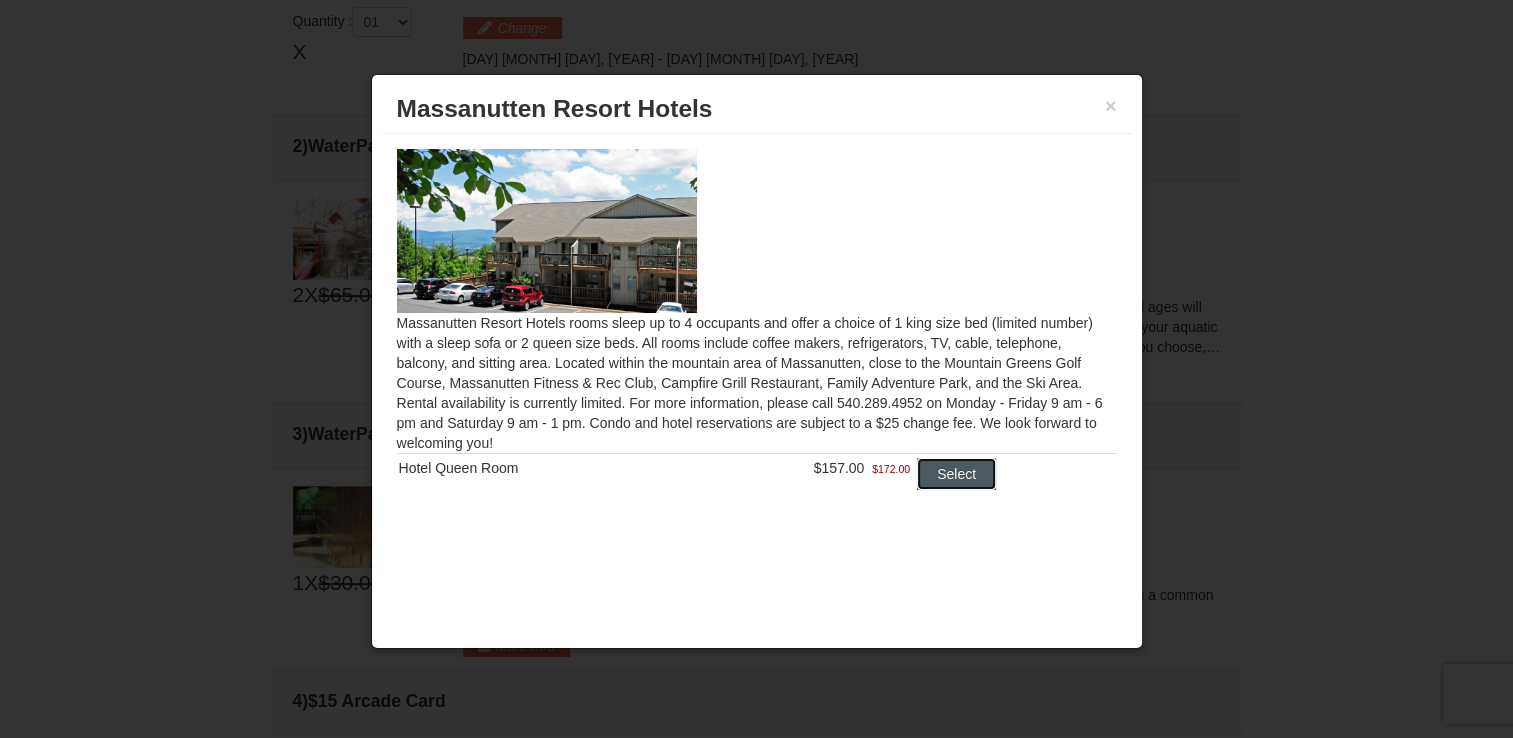 click on "Select" at bounding box center (956, 474) 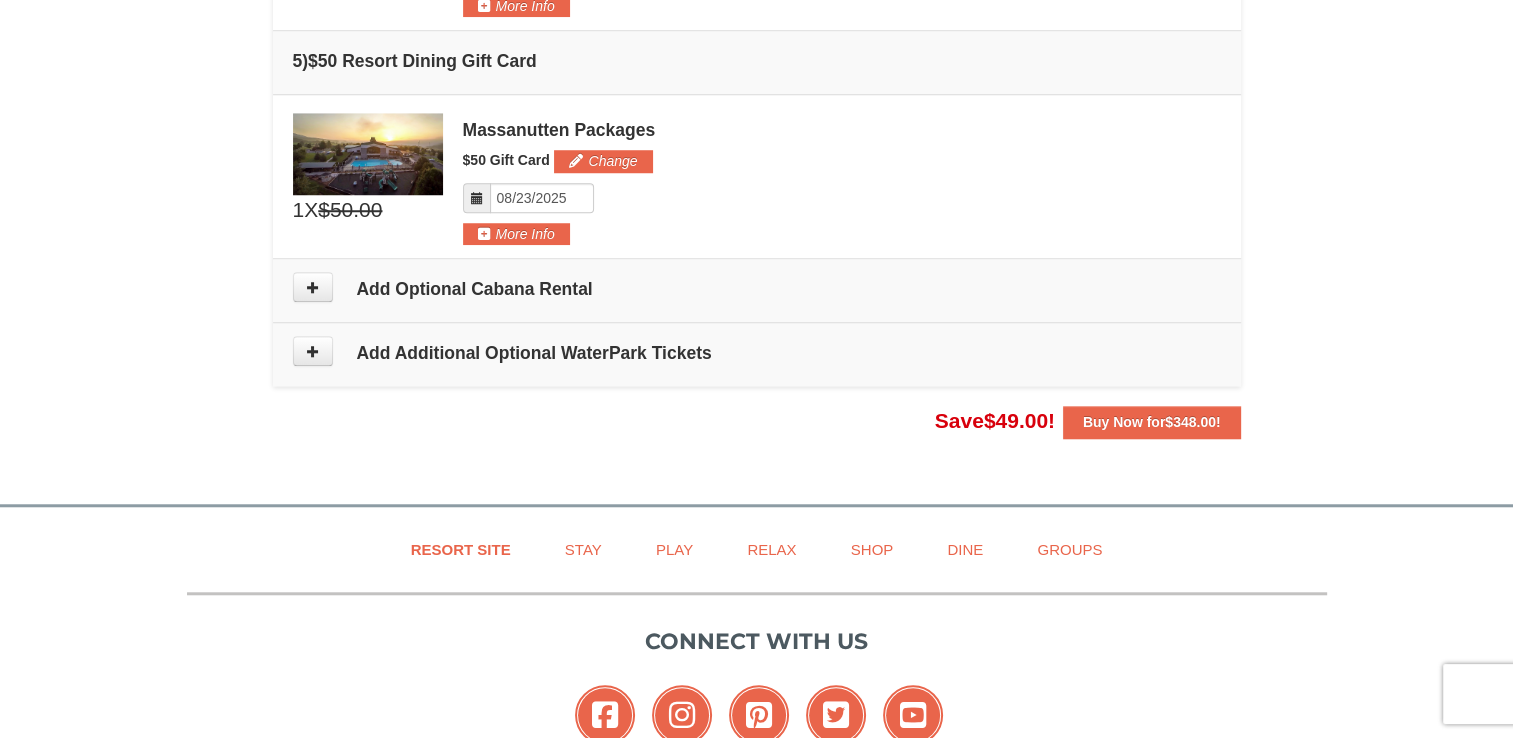 scroll, scrollTop: 1624, scrollLeft: 0, axis: vertical 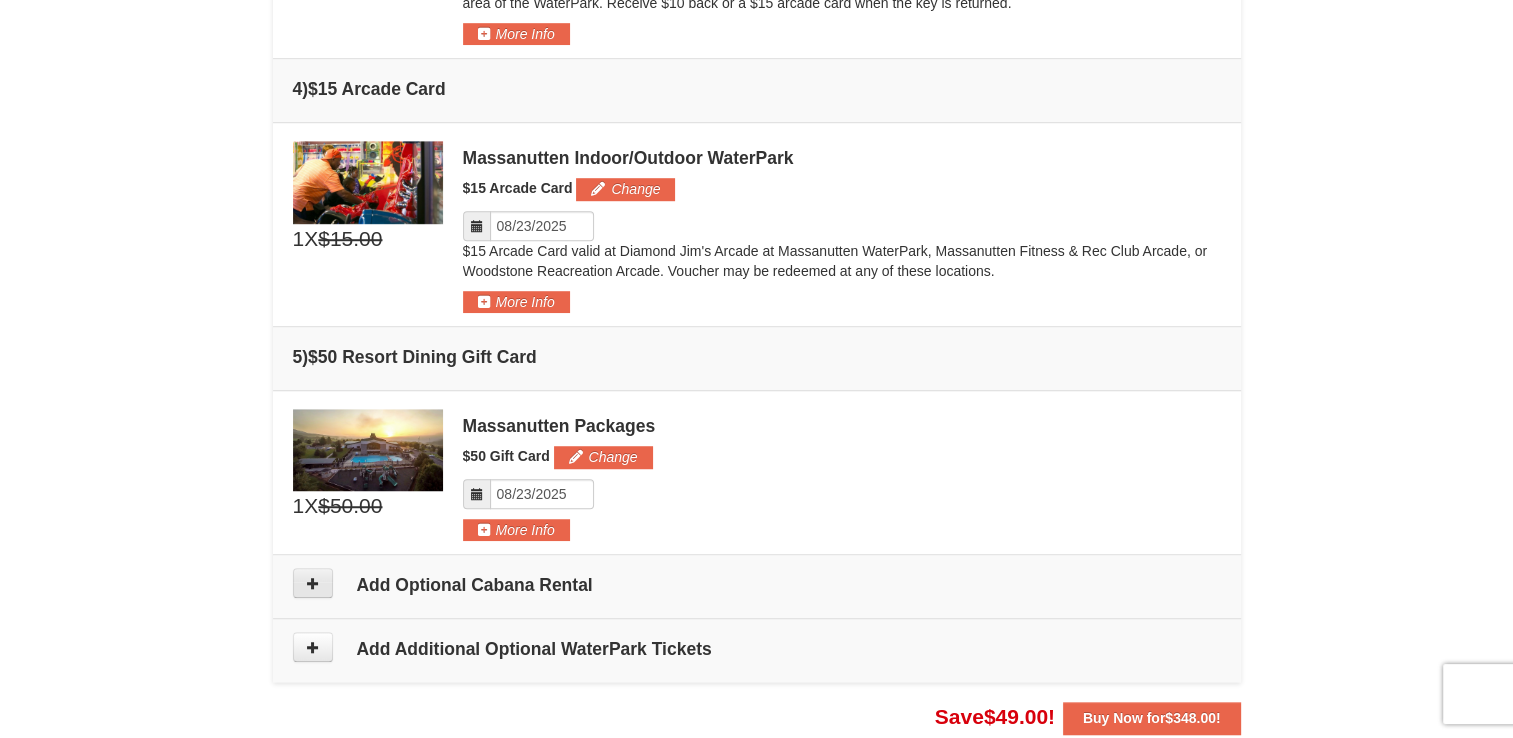 click at bounding box center [313, 583] 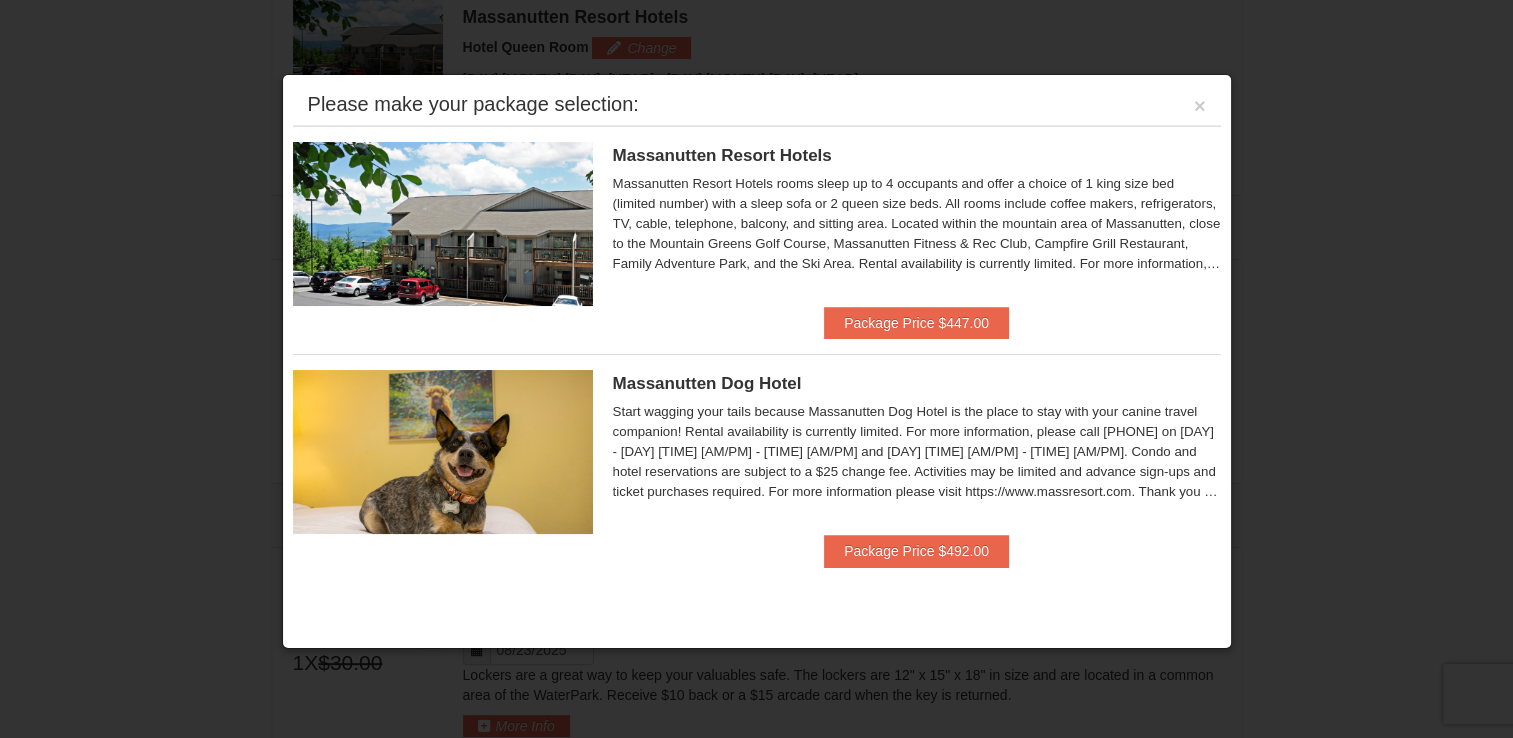 scroll, scrollTop: 635, scrollLeft: 0, axis: vertical 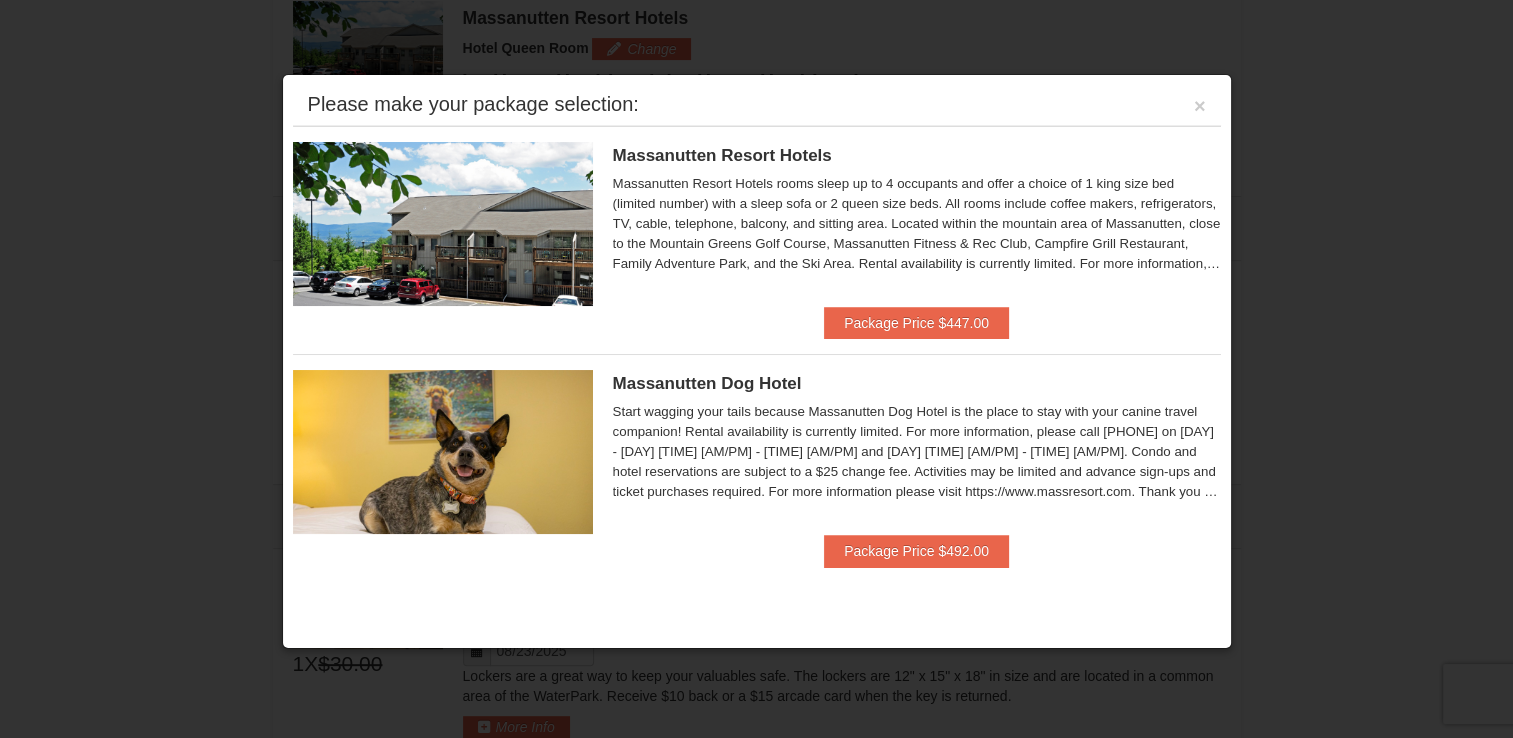 click on "Please make your package selection:
×" at bounding box center (757, 105) 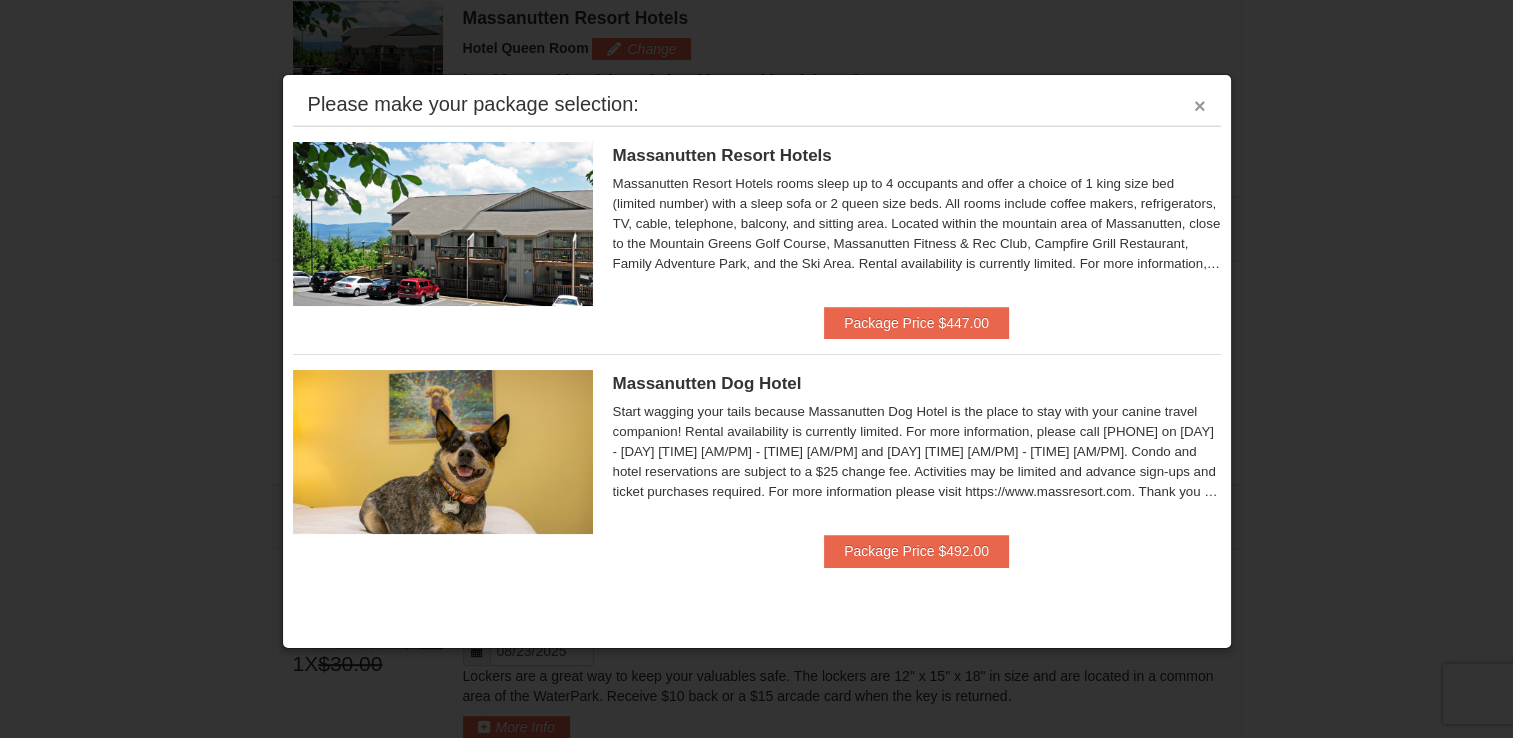 click on "×" at bounding box center (1200, 106) 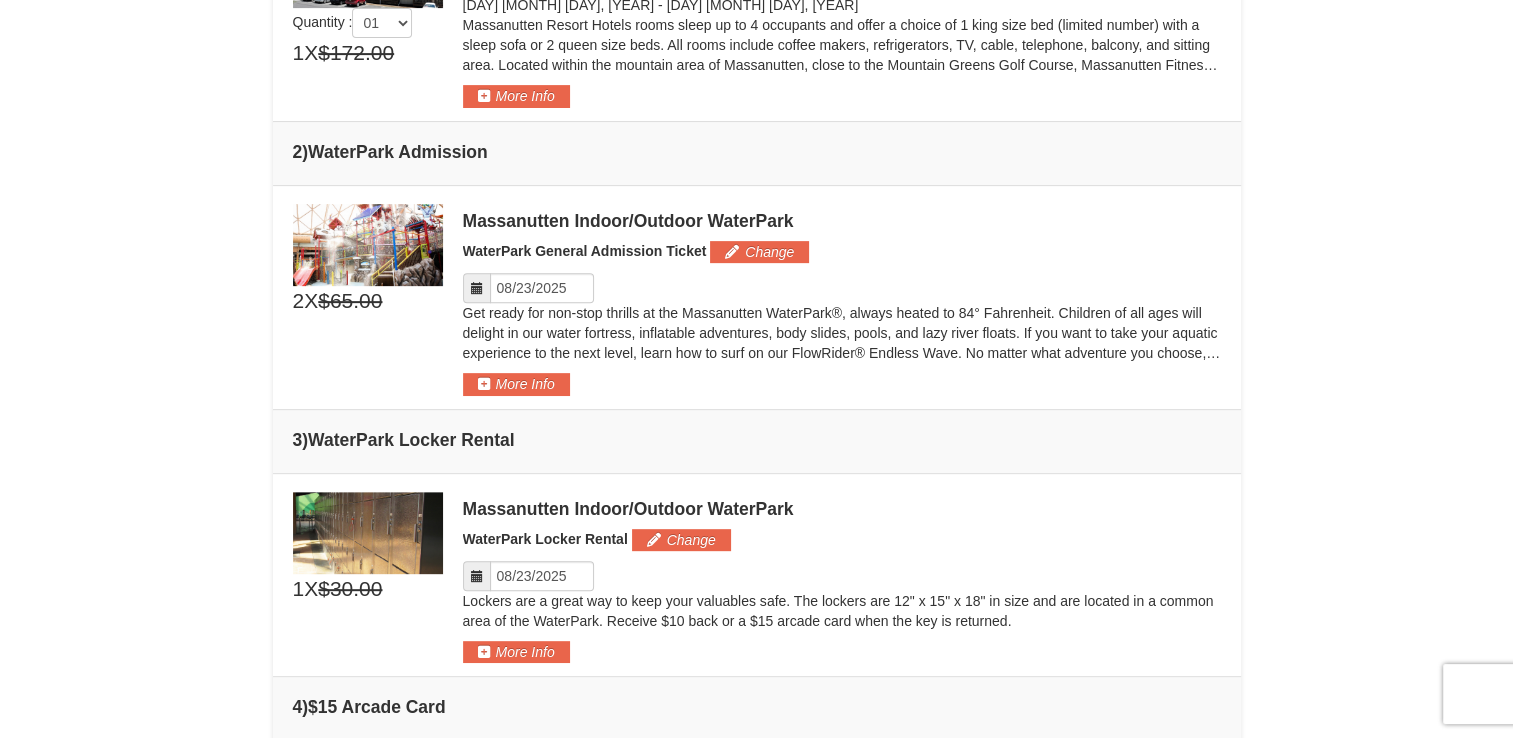 scroll, scrollTop: 731, scrollLeft: 0, axis: vertical 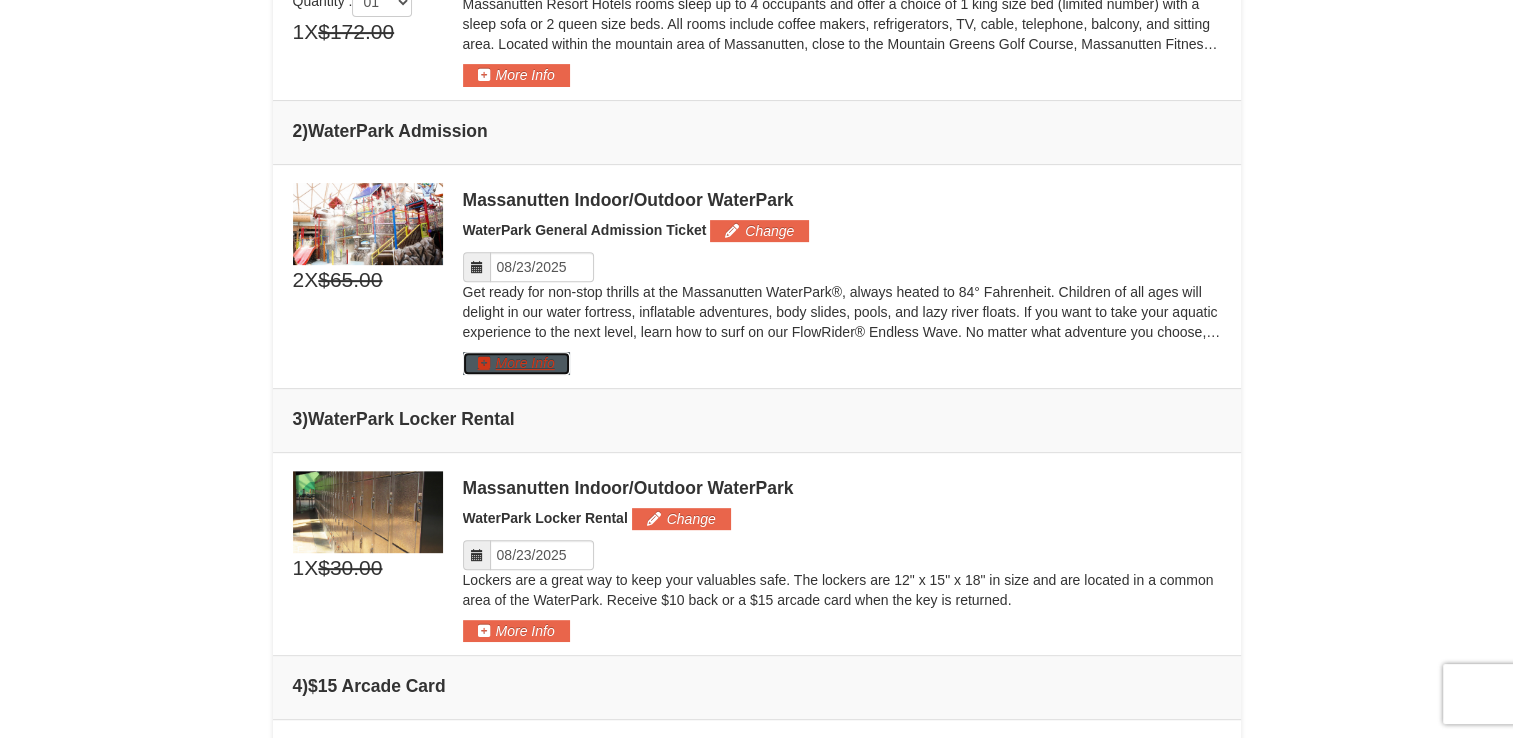 click on "More Info" at bounding box center [516, 363] 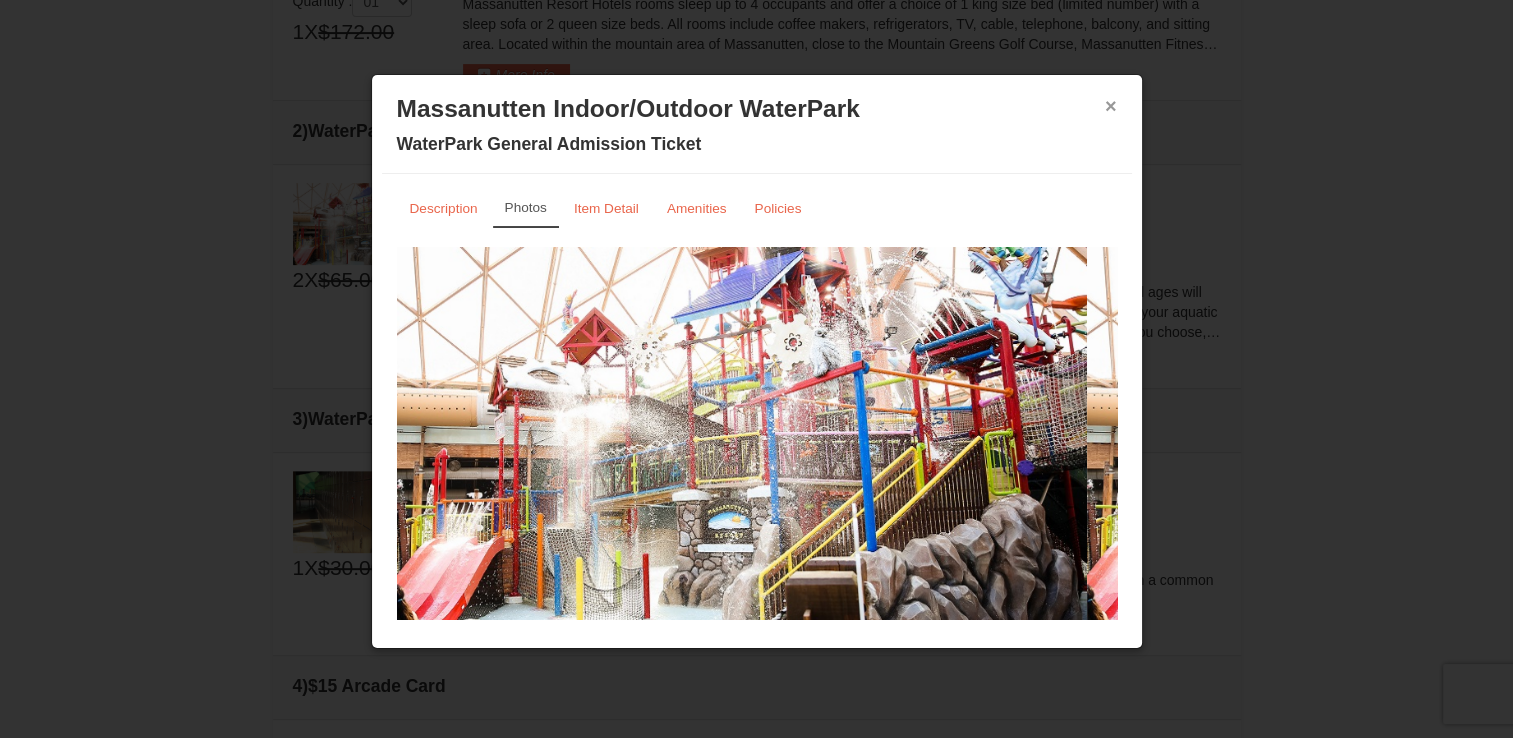click on "×" at bounding box center [1111, 106] 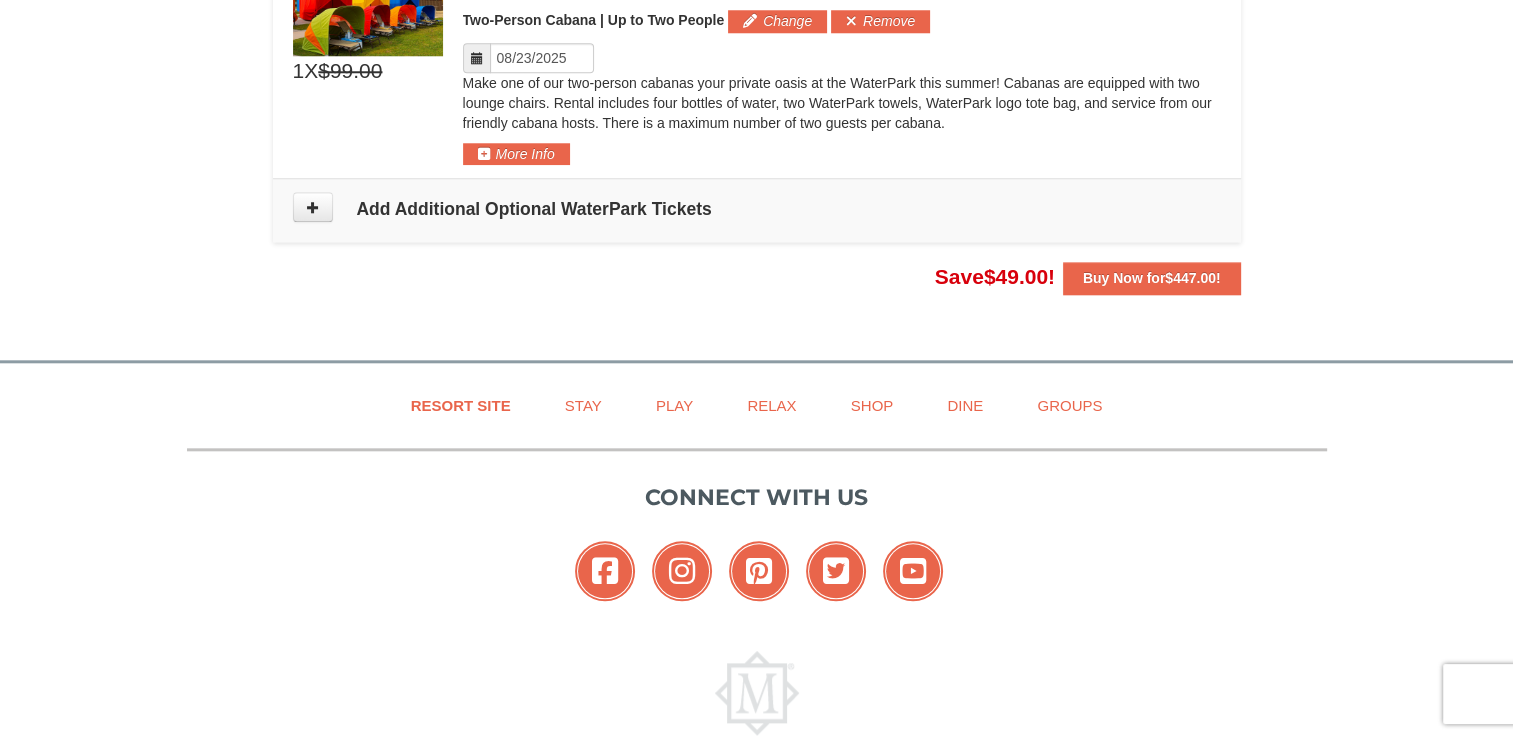 scroll, scrollTop: 1982, scrollLeft: 0, axis: vertical 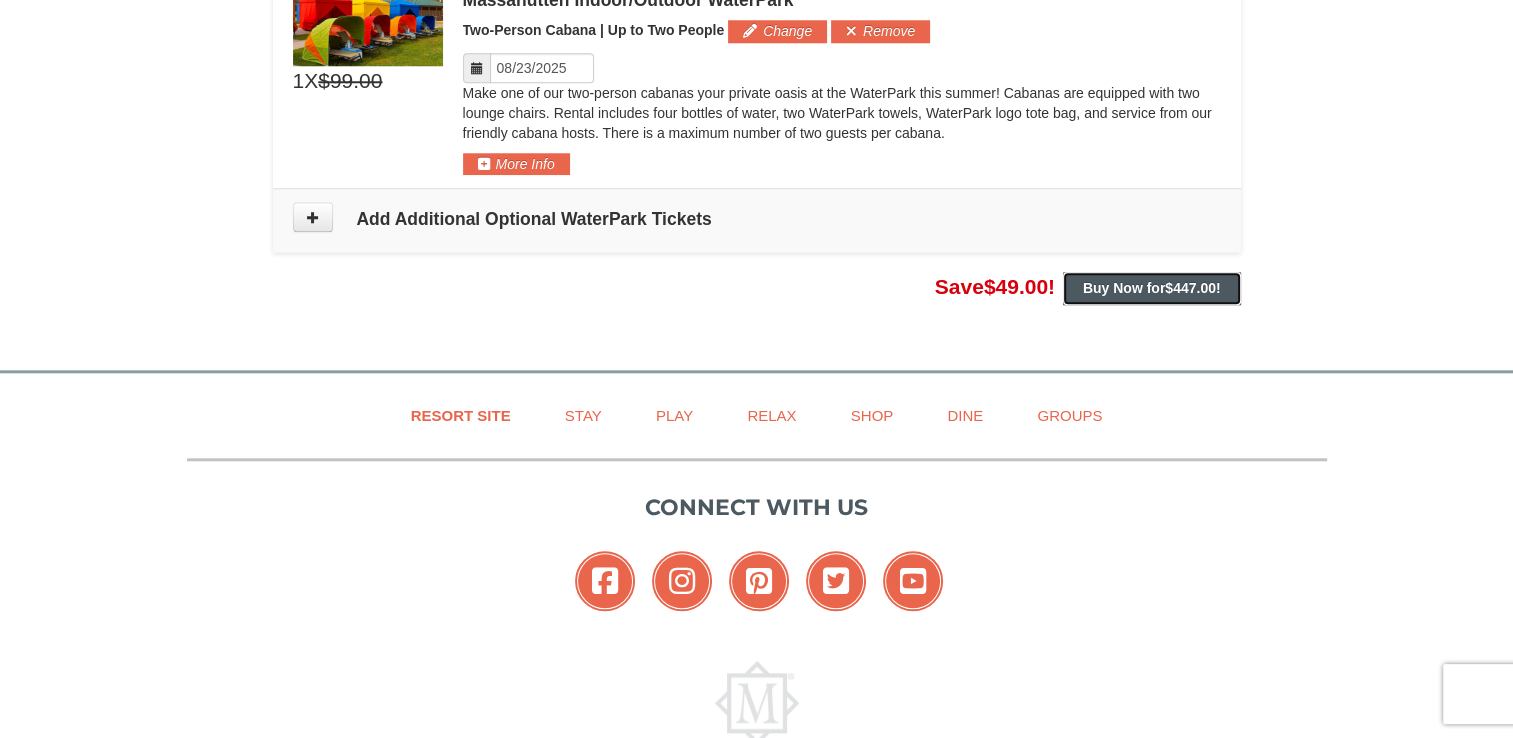 click on "Buy Now for
$447.00 !" at bounding box center [1152, 288] 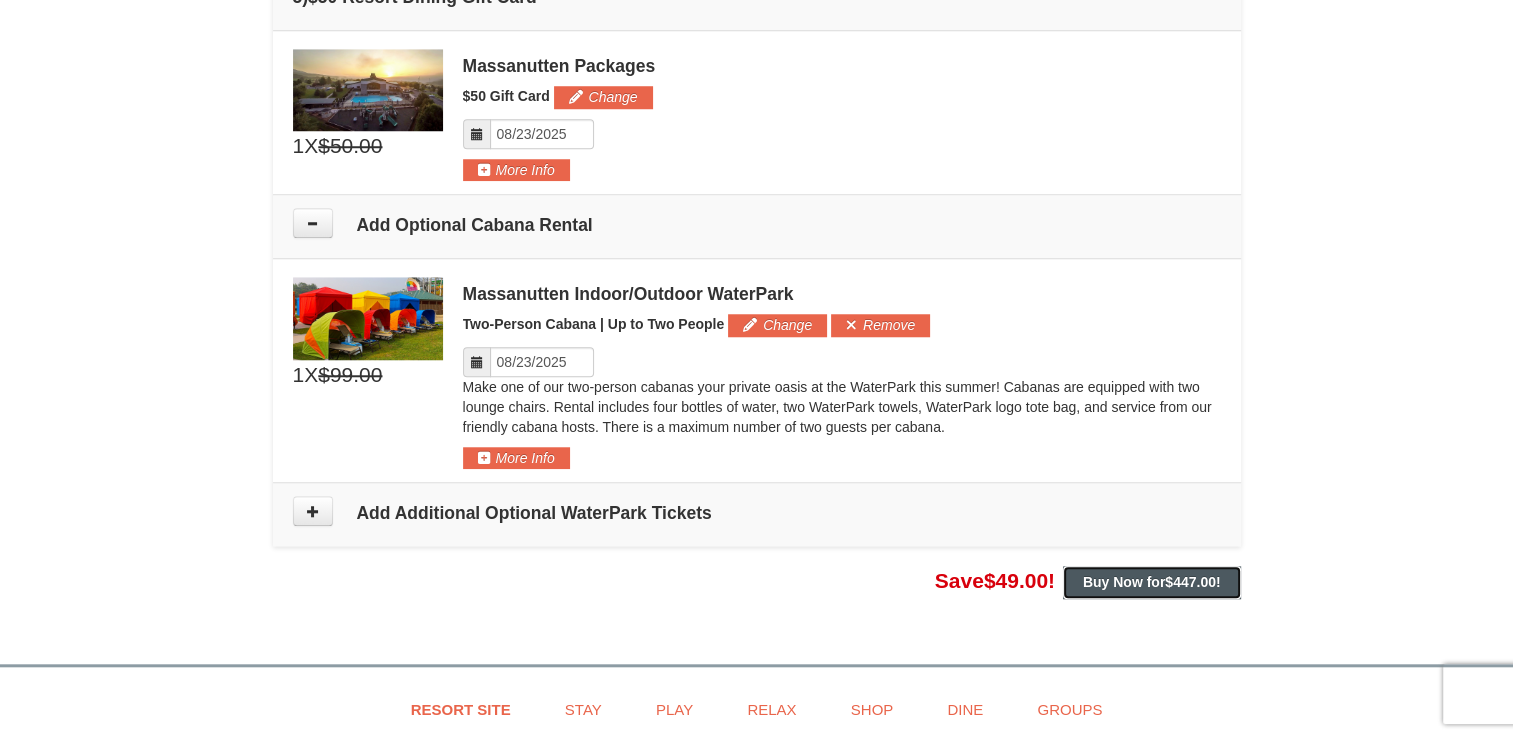 scroll, scrollTop: 1684, scrollLeft: 0, axis: vertical 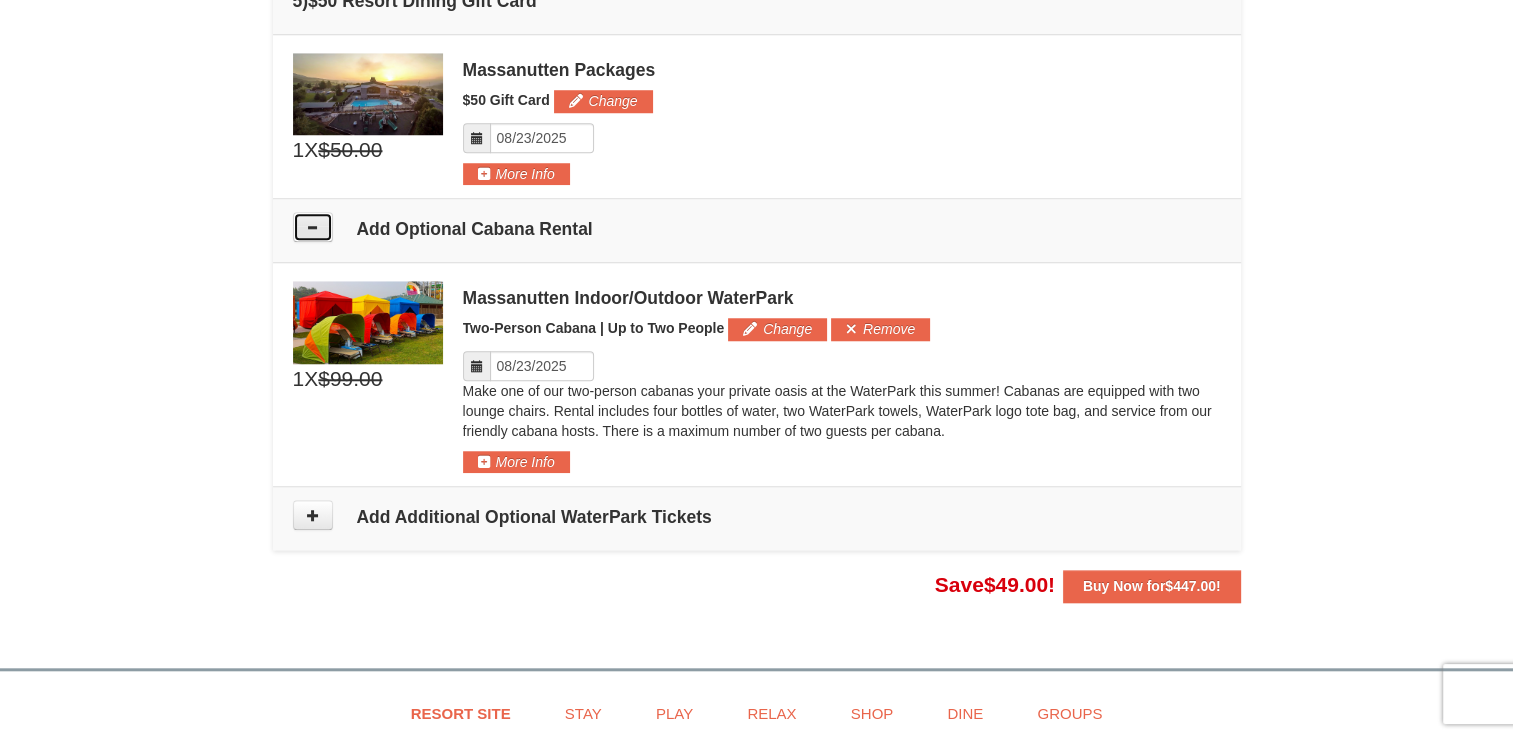 click at bounding box center [313, 227] 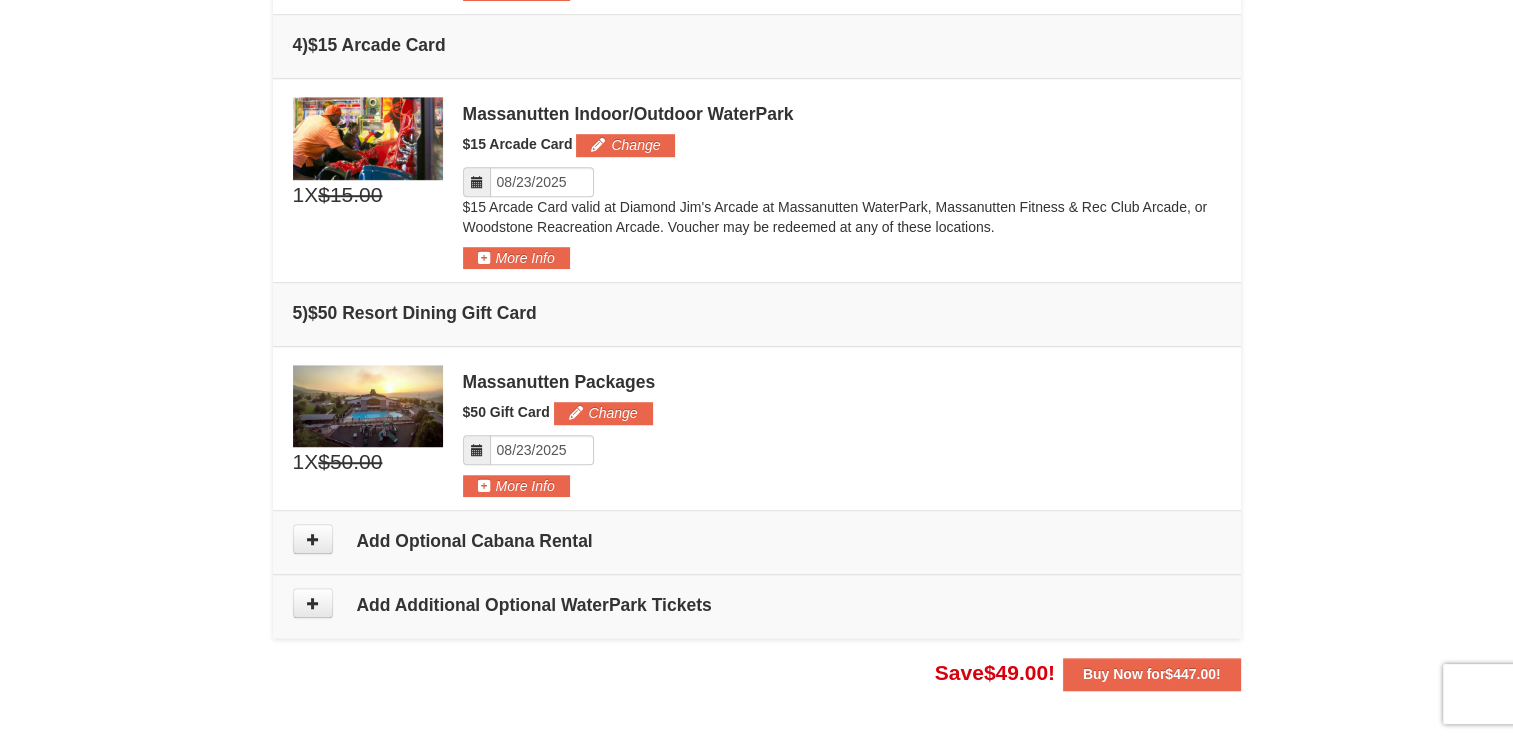 scroll, scrollTop: 1366, scrollLeft: 0, axis: vertical 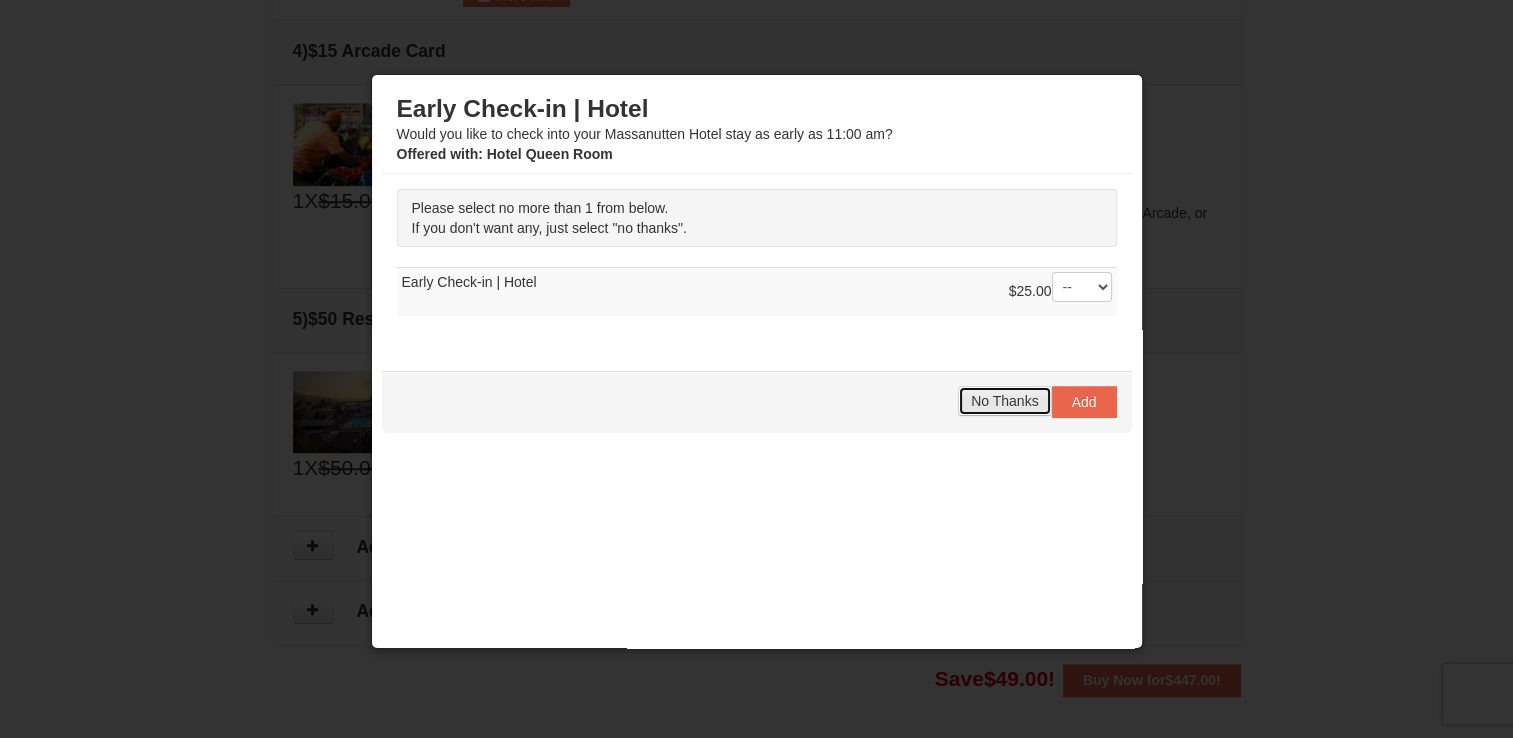 click on "No Thanks" at bounding box center [1004, 401] 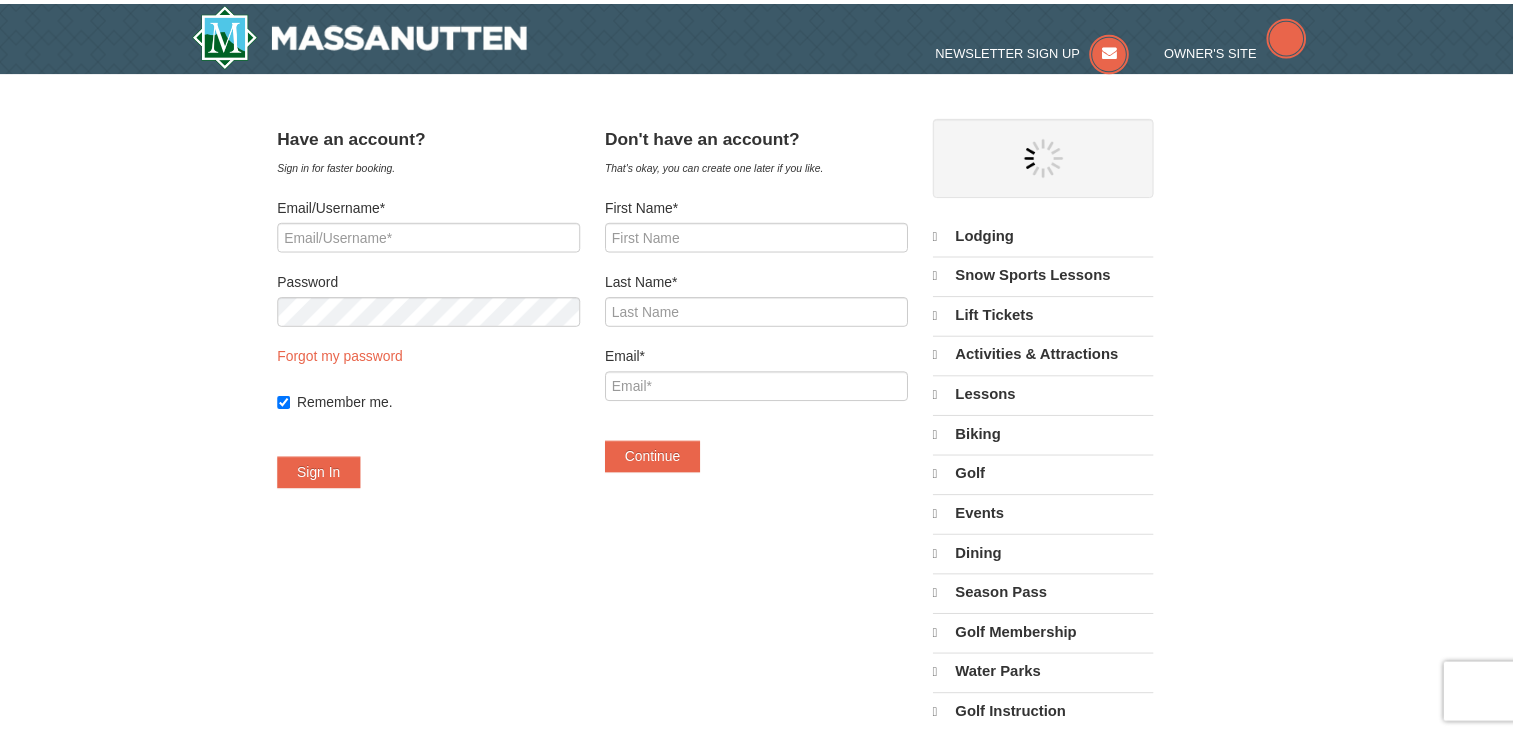 scroll, scrollTop: 0, scrollLeft: 0, axis: both 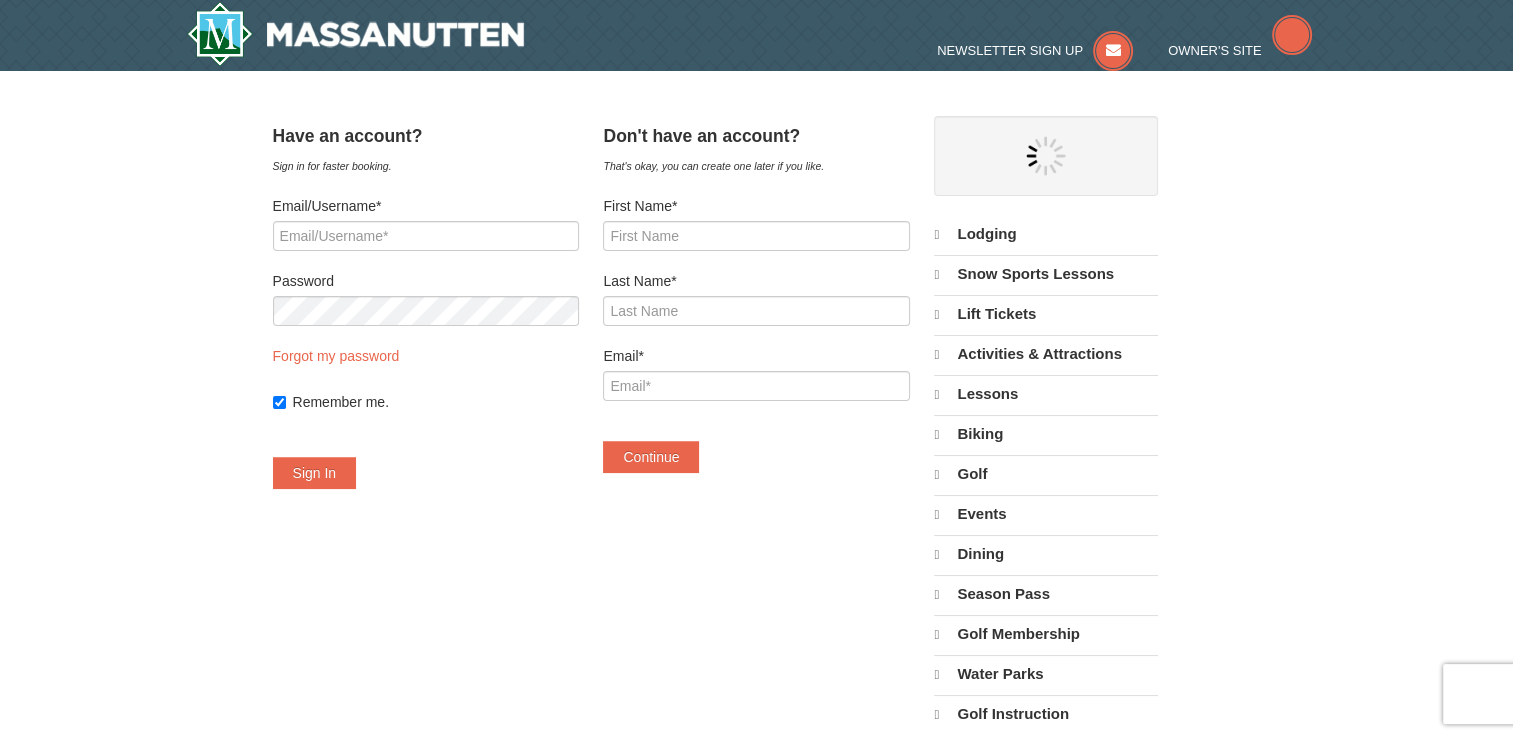 select on "8" 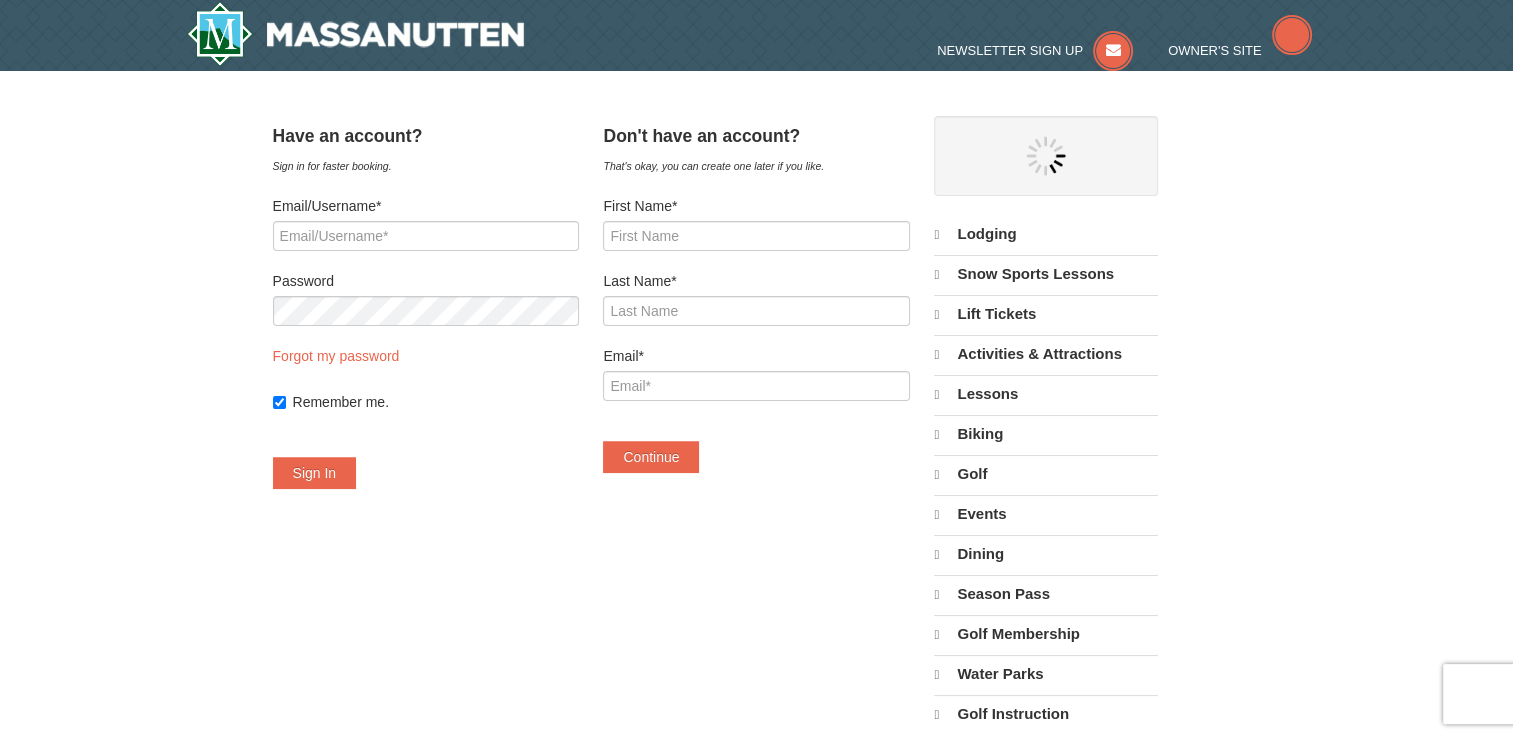 select on "8" 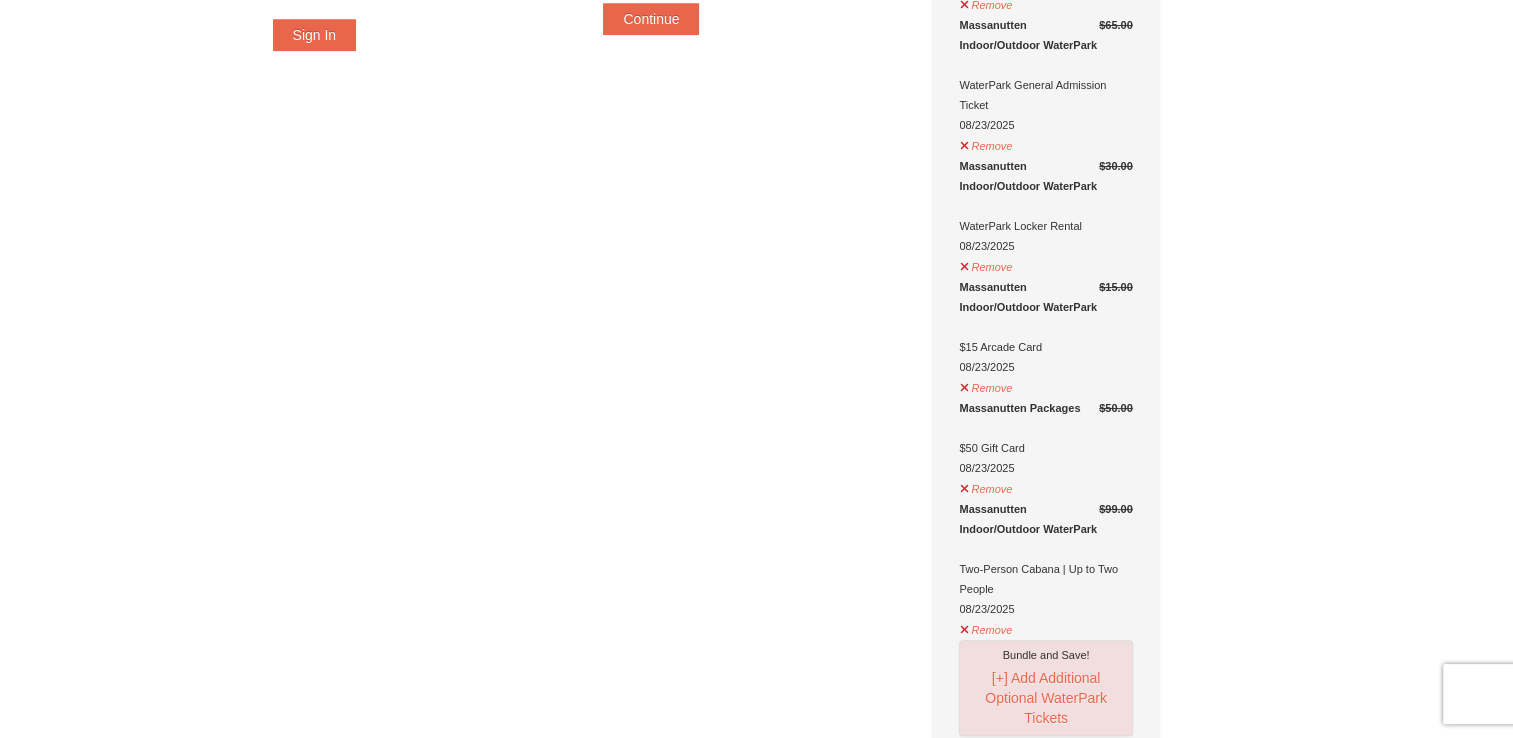 scroll, scrollTop: 439, scrollLeft: 0, axis: vertical 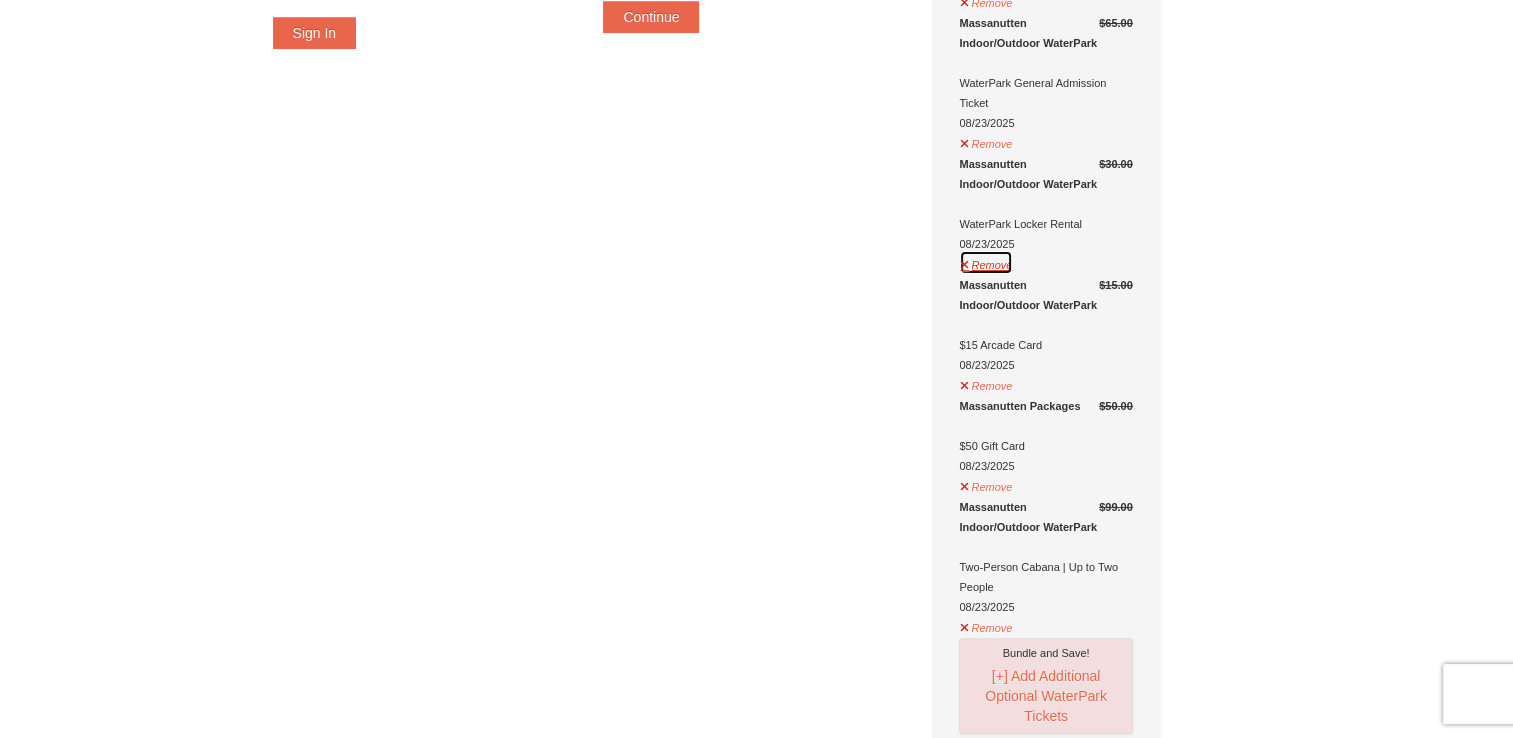 click on "Remove" at bounding box center (986, 262) 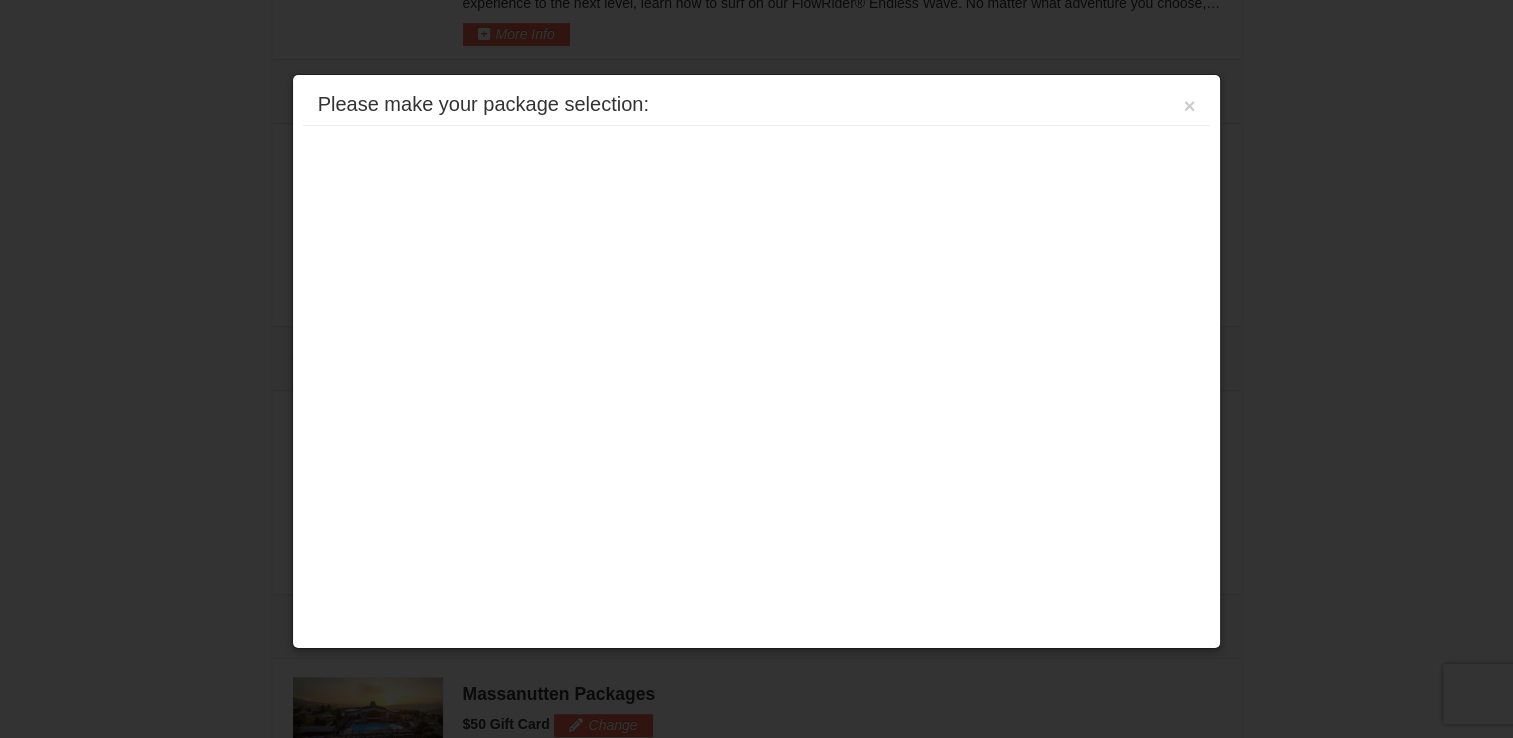 scroll, scrollTop: 0, scrollLeft: 0, axis: both 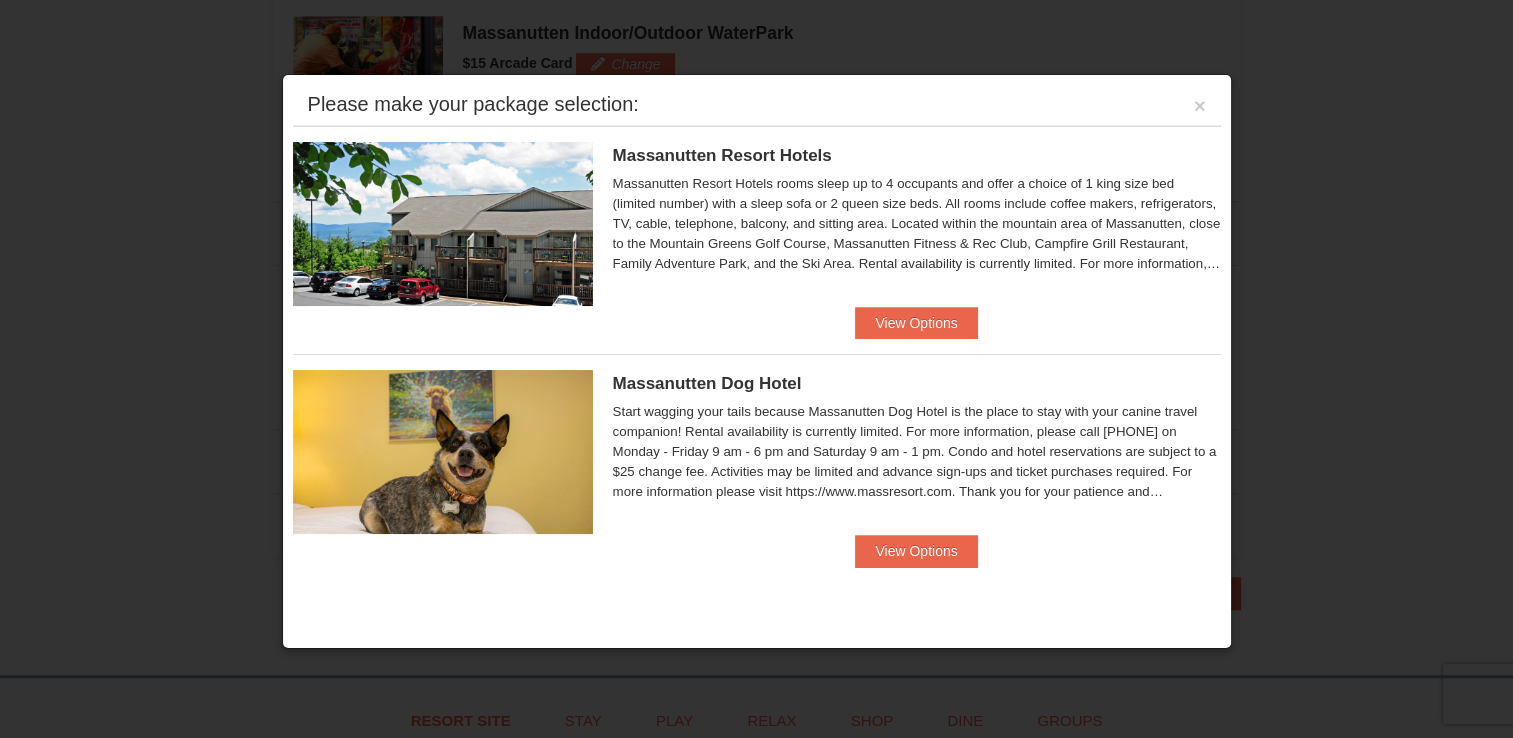 drag, startPoint x: 0, startPoint y: 0, endPoint x: 1186, endPoint y: 115, distance: 1191.5624 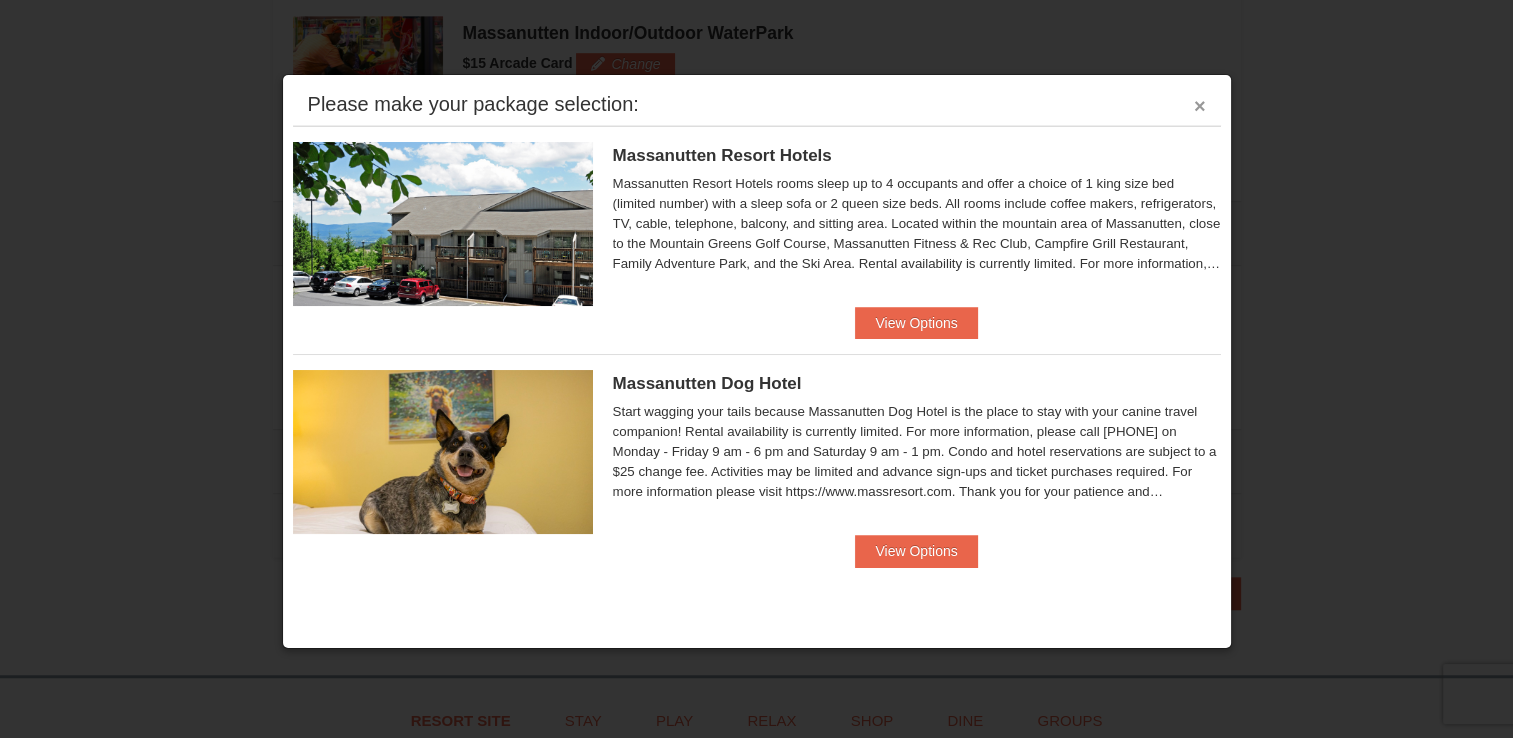 click on "×" at bounding box center (1200, 106) 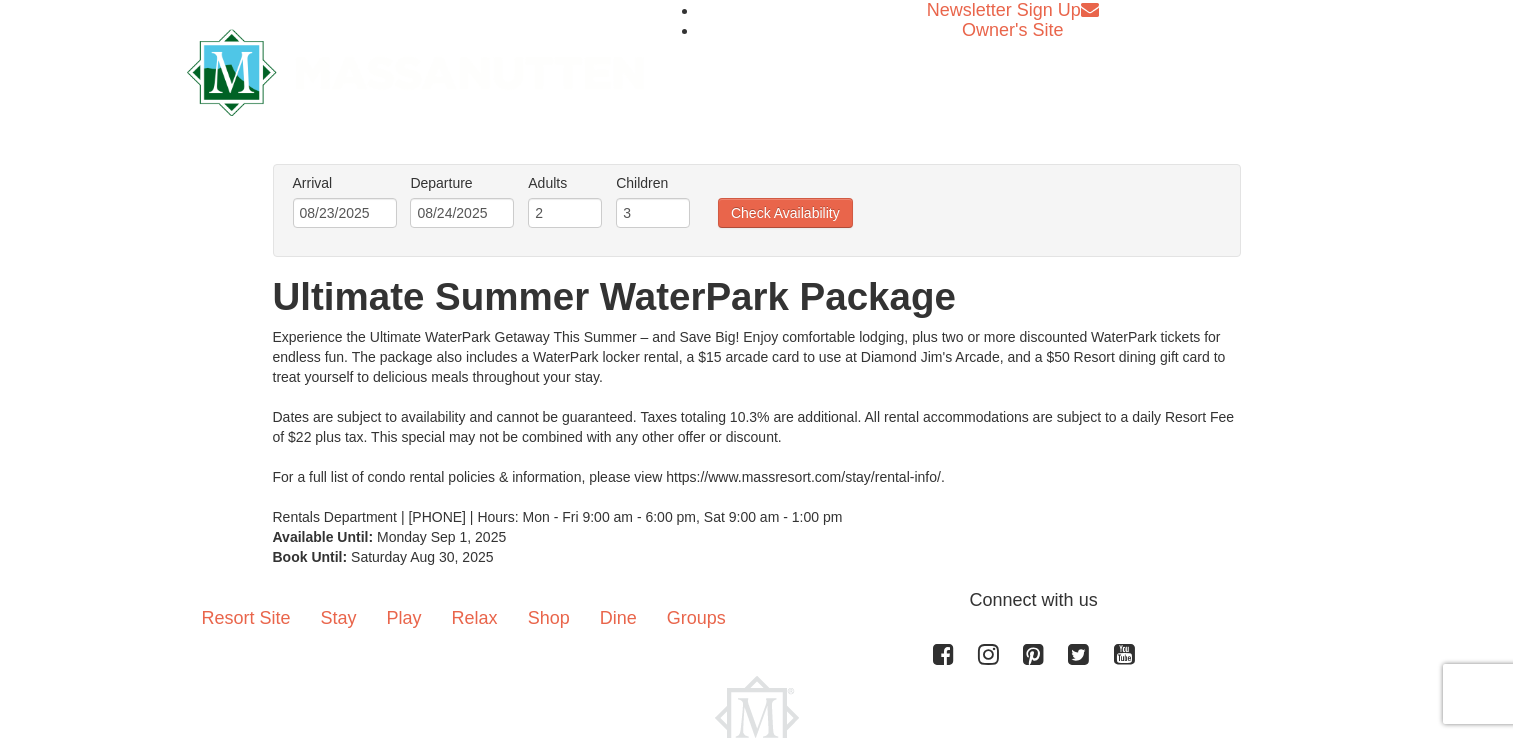 scroll, scrollTop: 0, scrollLeft: 0, axis: both 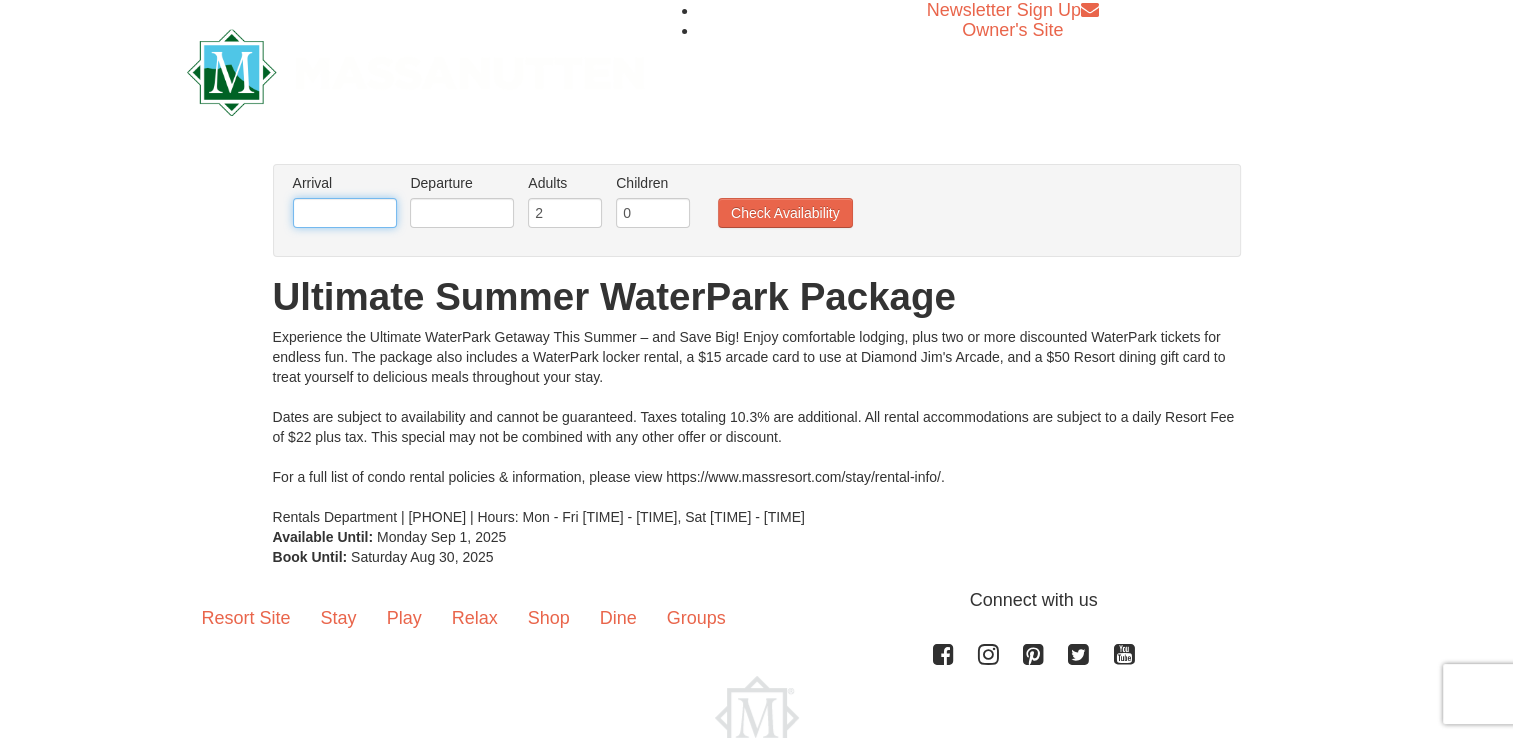 click at bounding box center [345, 213] 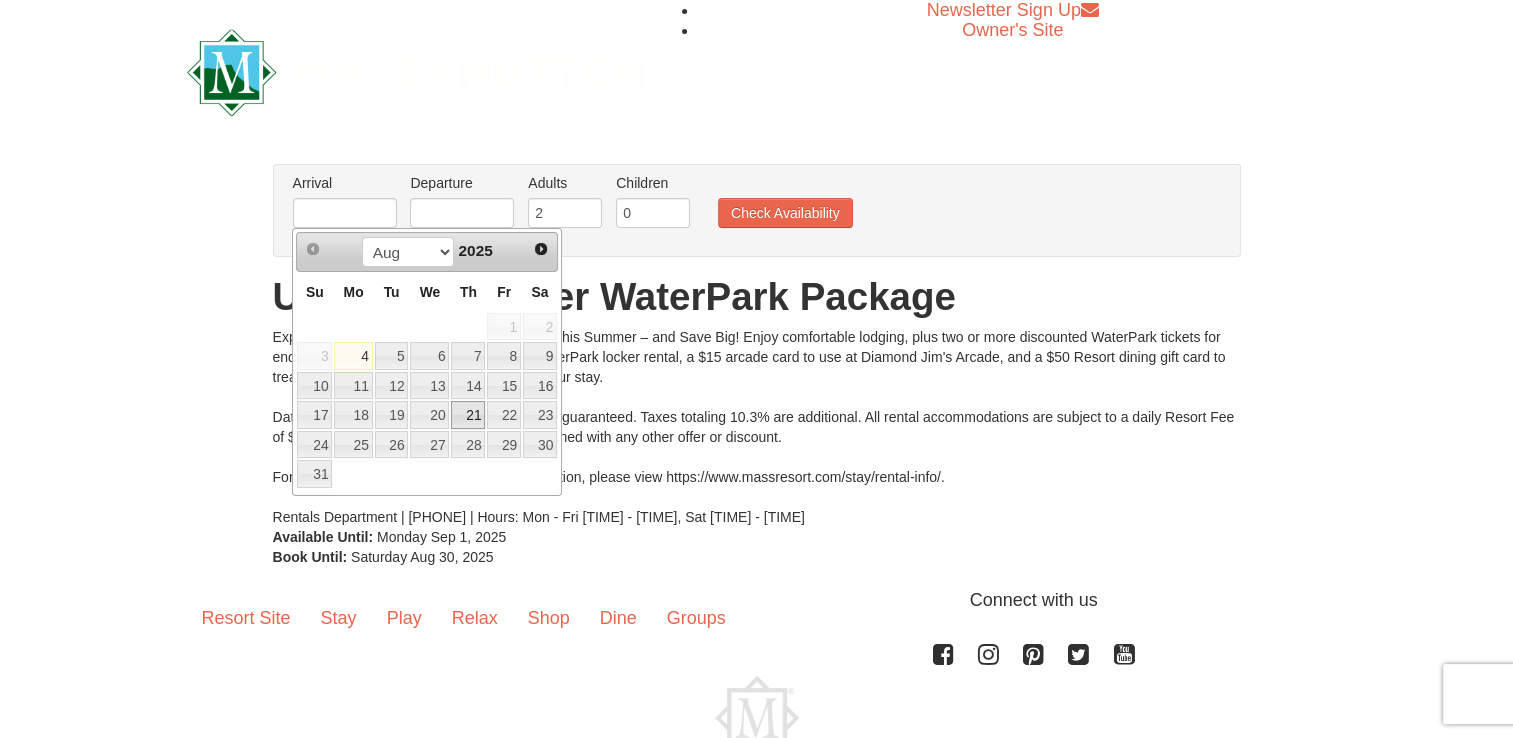 click on "21" at bounding box center (468, 415) 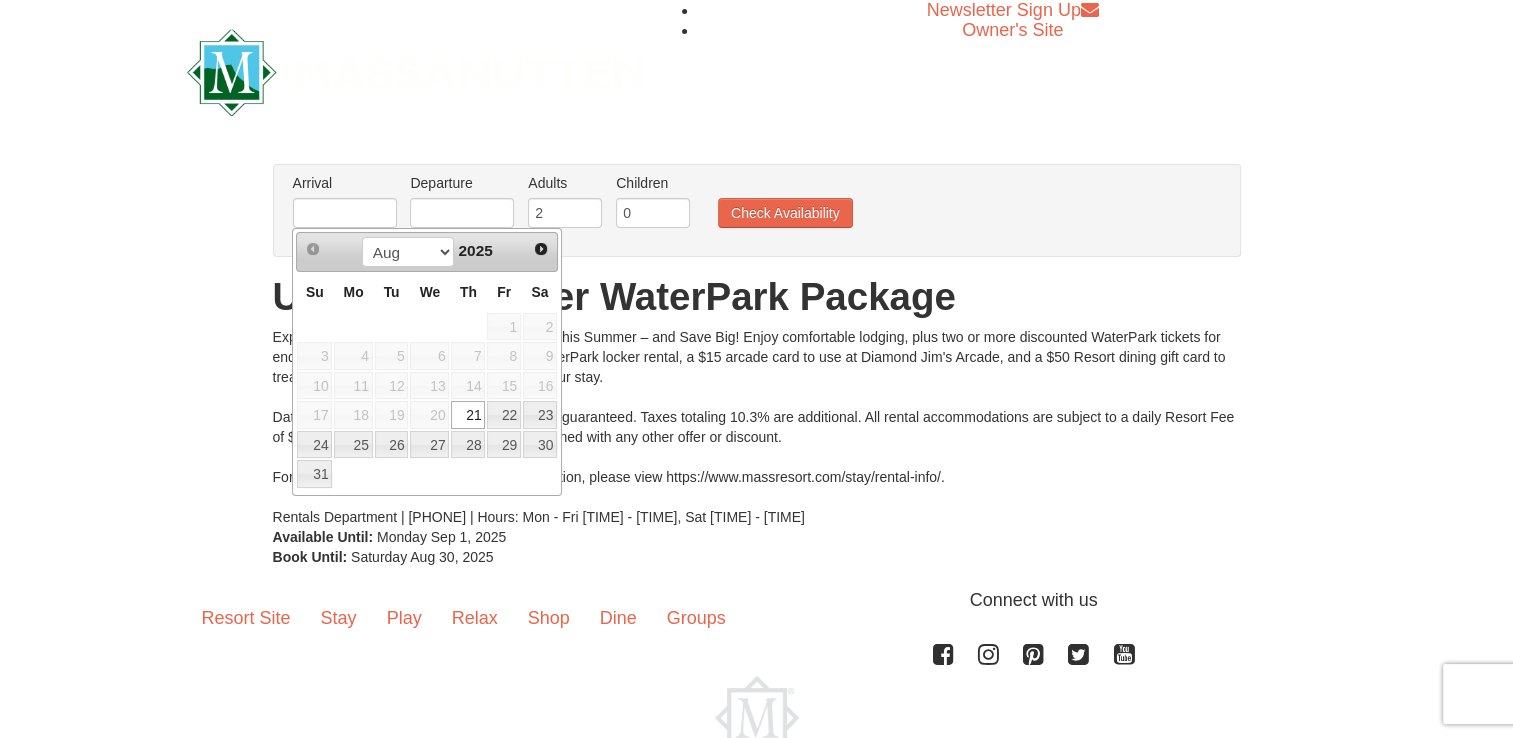 type on "08/21/2025" 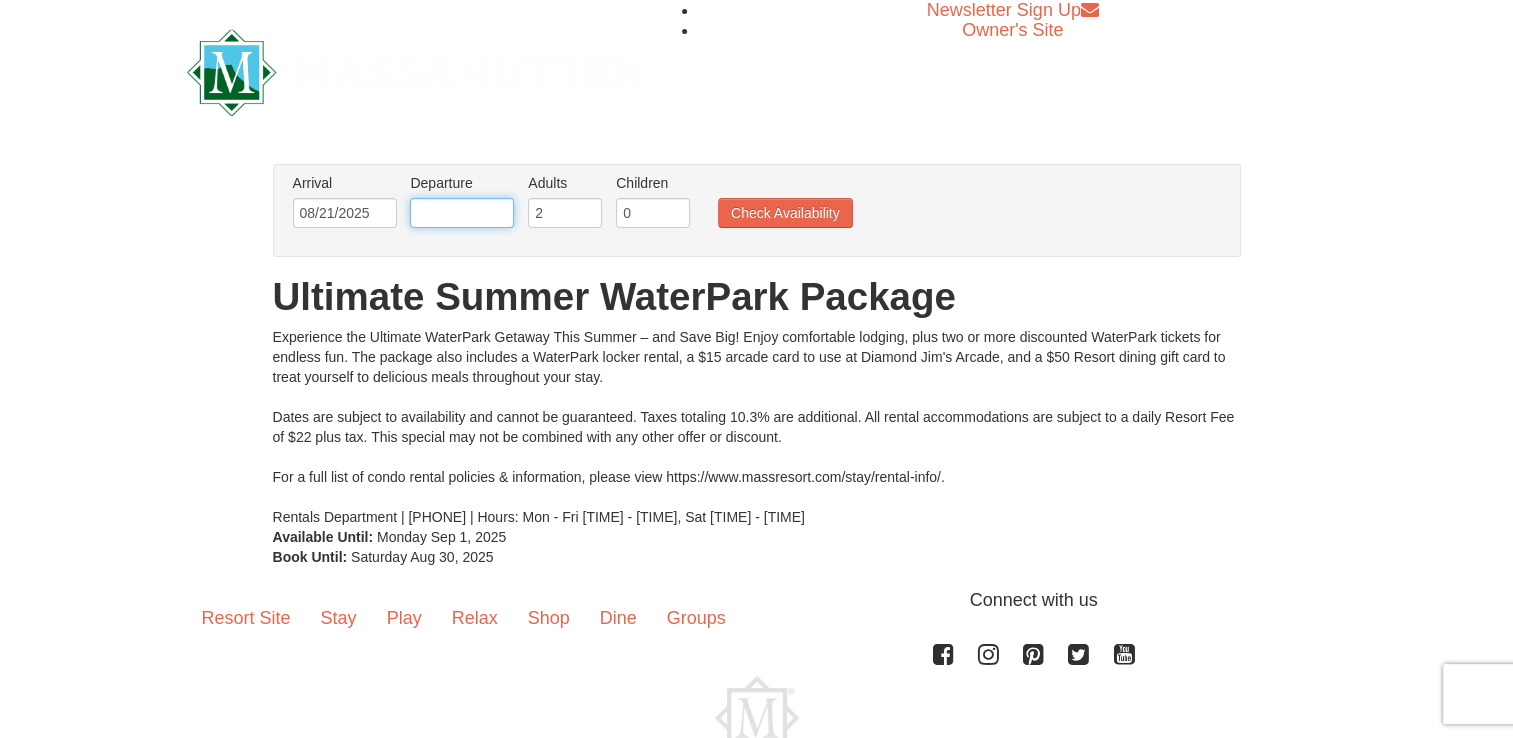 click at bounding box center [462, 213] 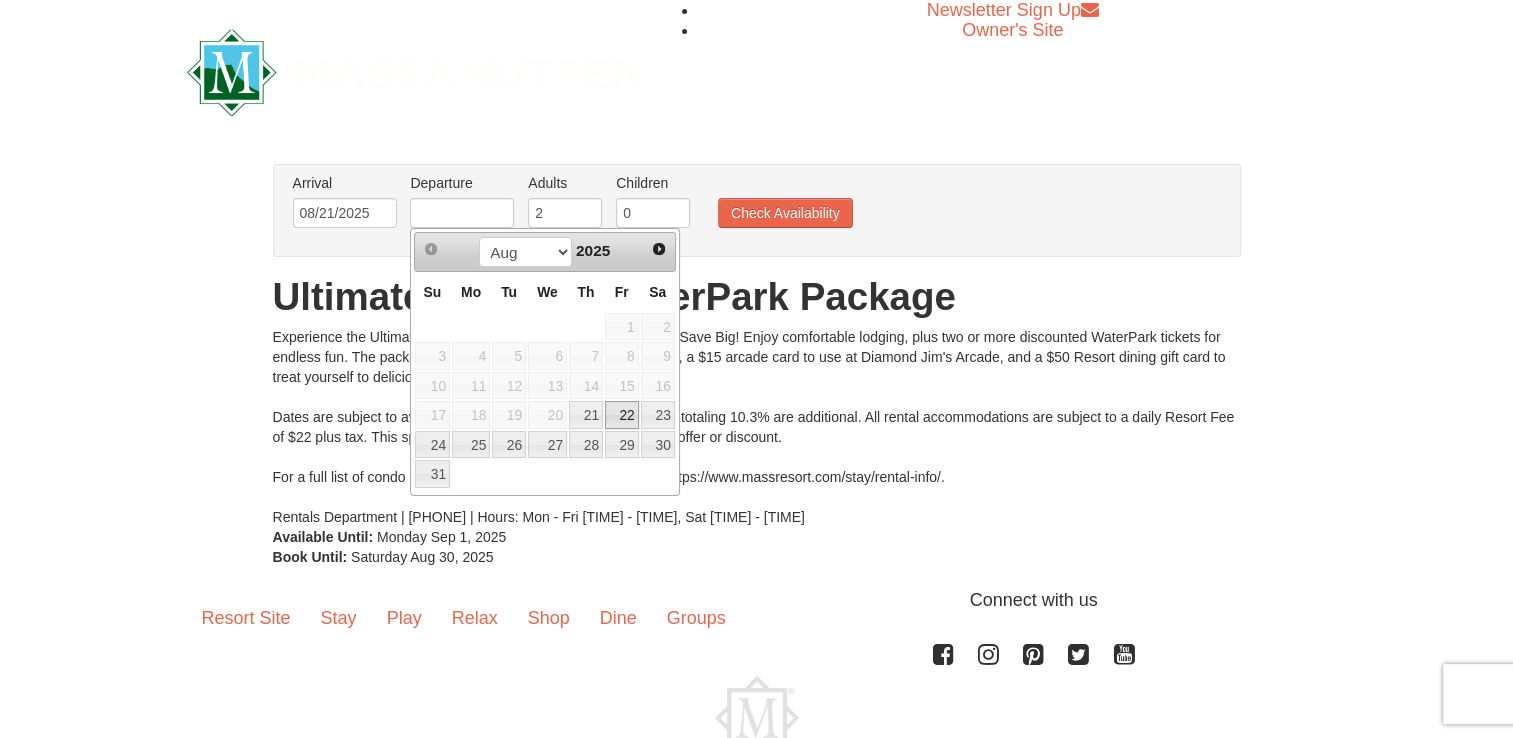 click on "22" at bounding box center [622, 415] 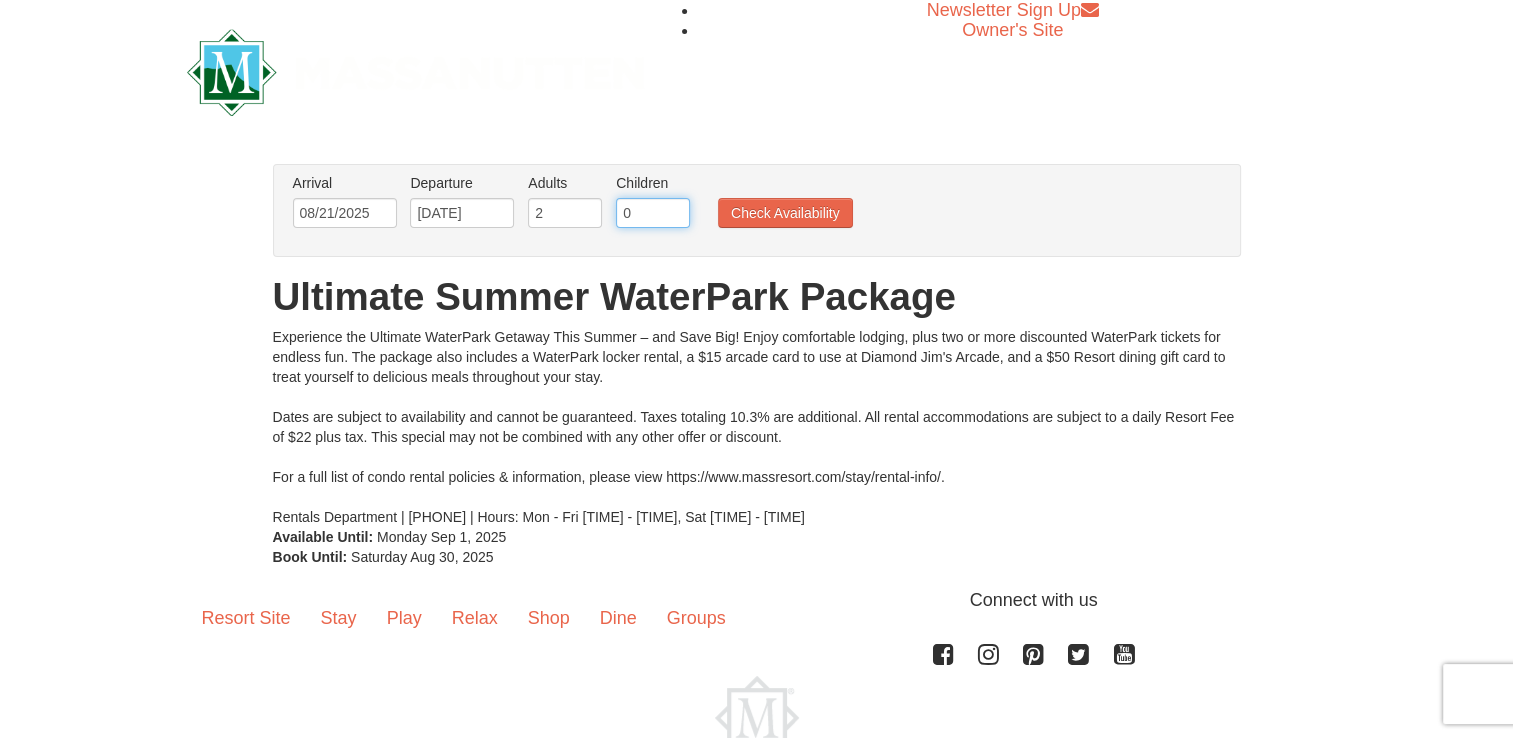 click on "0" at bounding box center (653, 213) 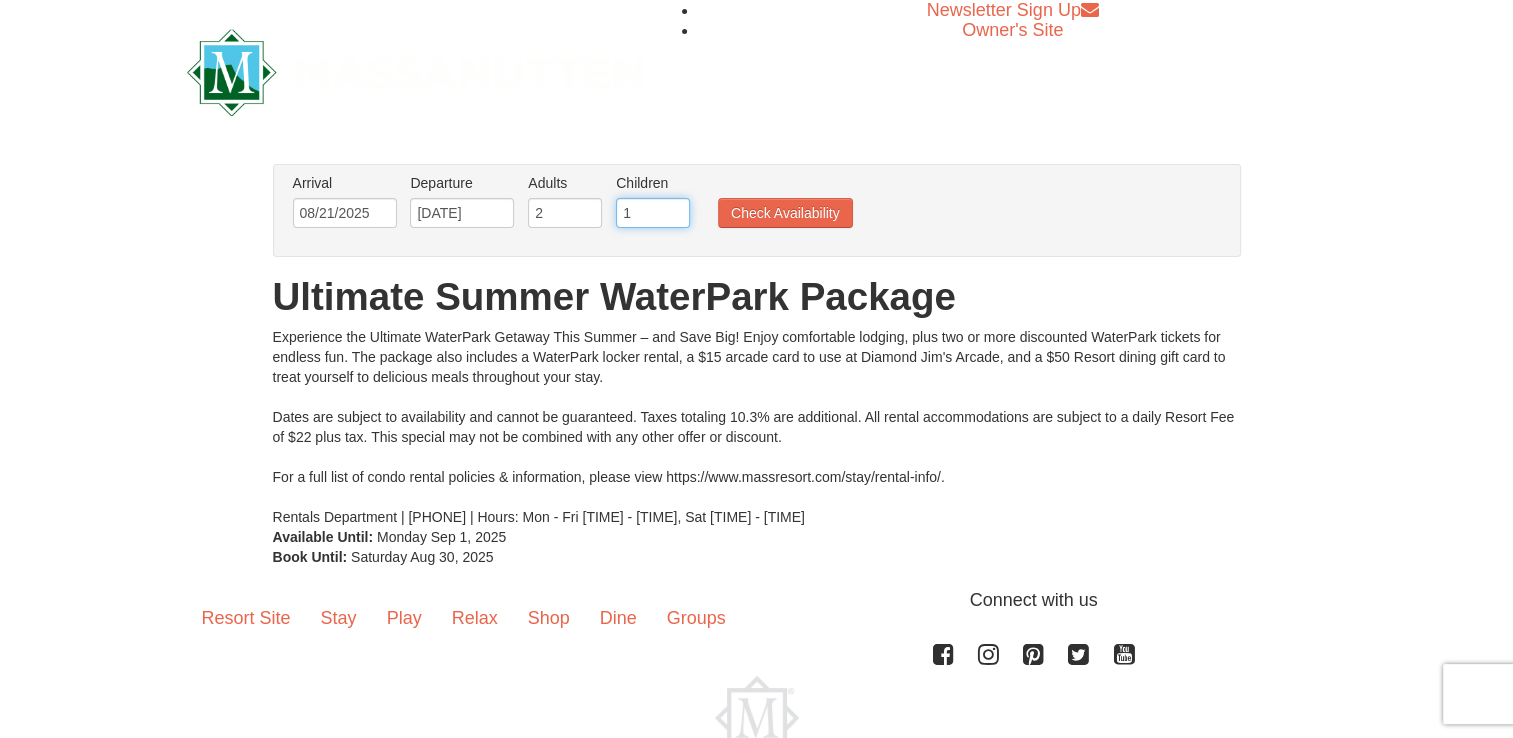 click on "1" at bounding box center [653, 213] 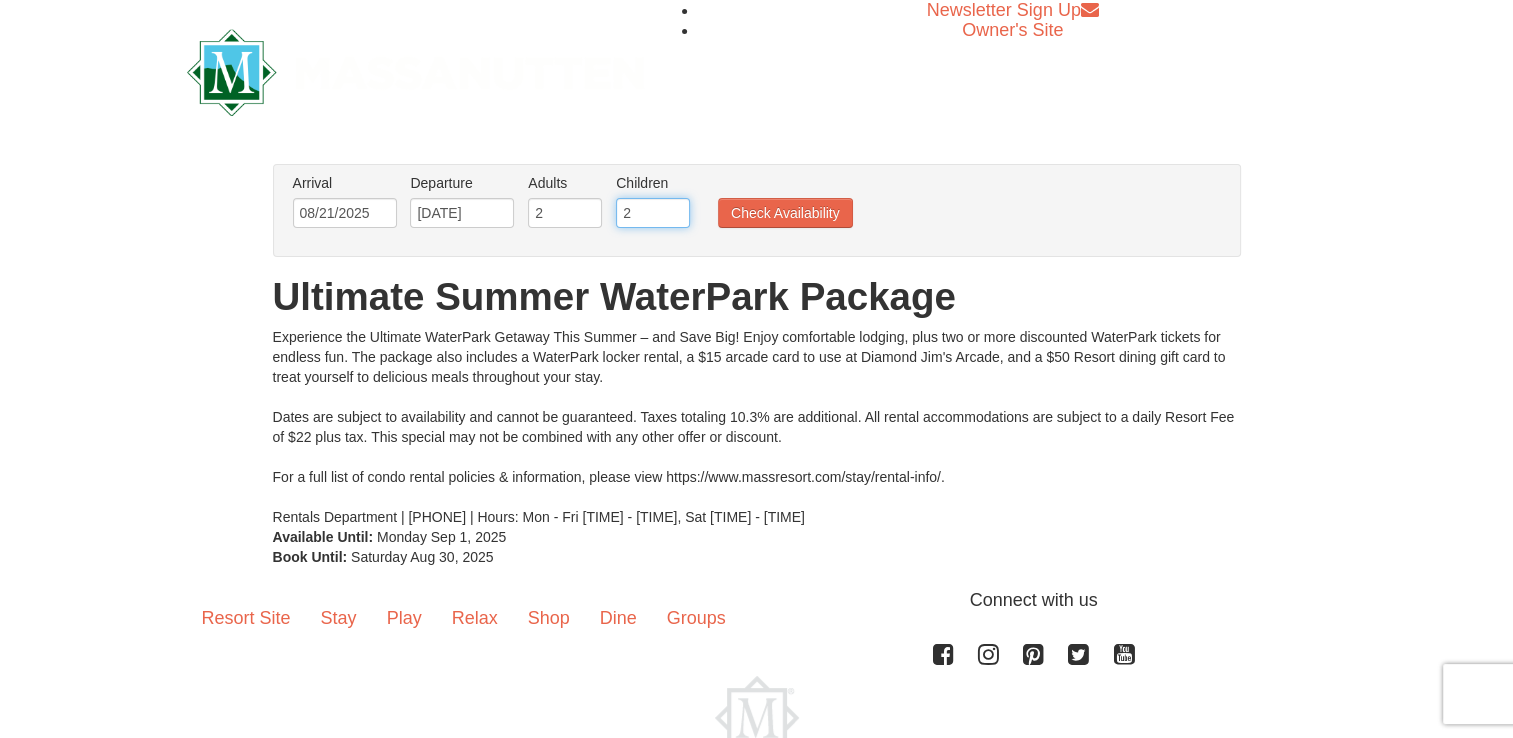 click on "2" at bounding box center (653, 213) 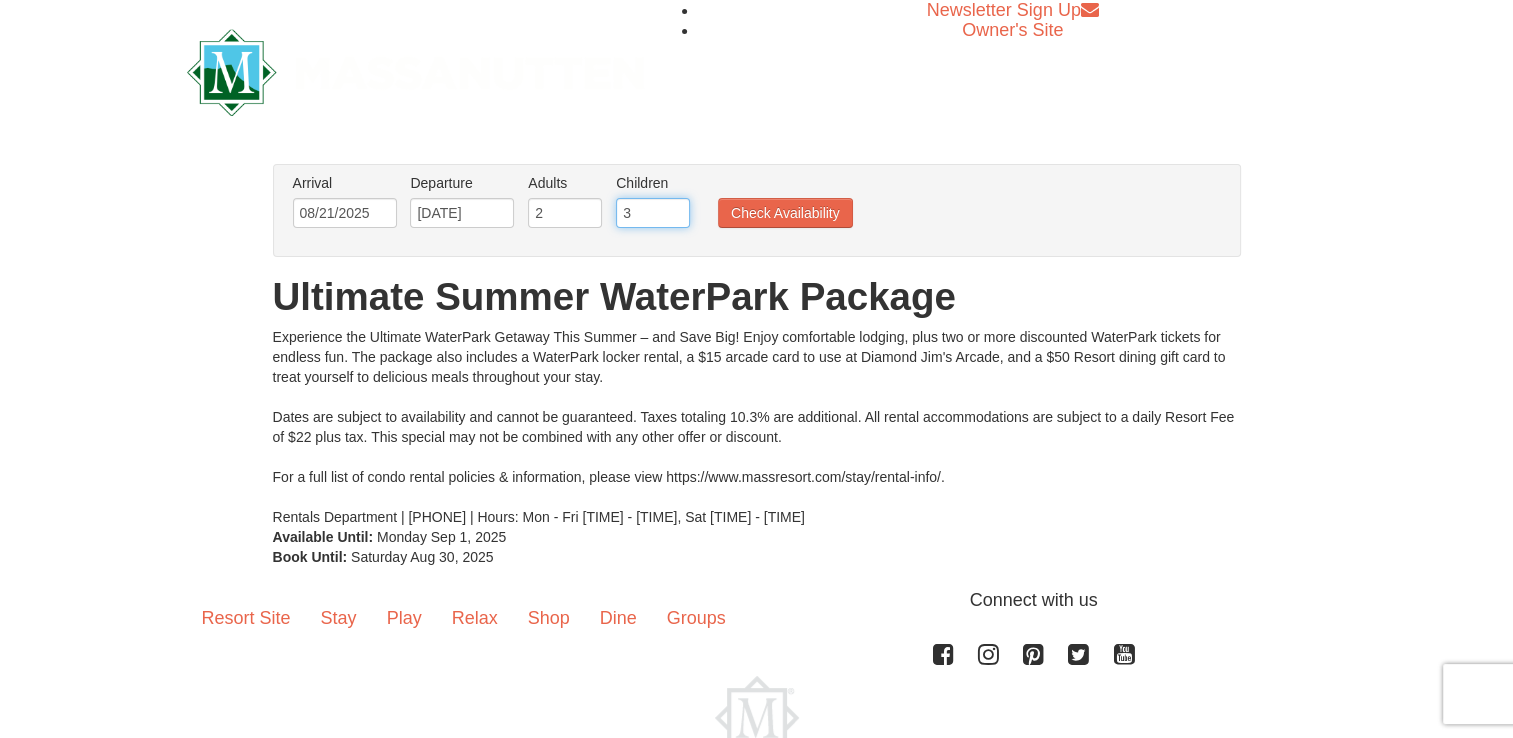type on "3" 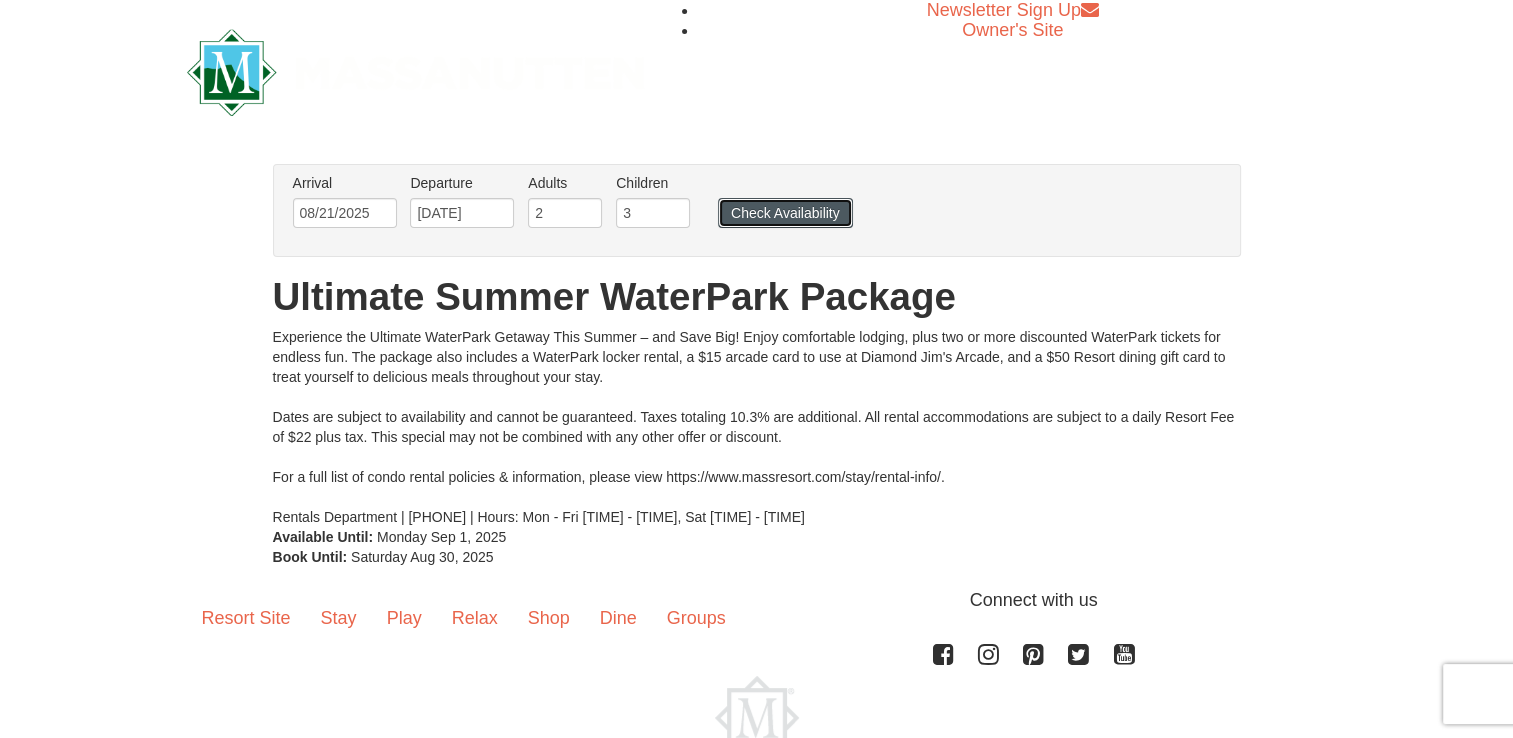click on "Check Availability" at bounding box center [785, 213] 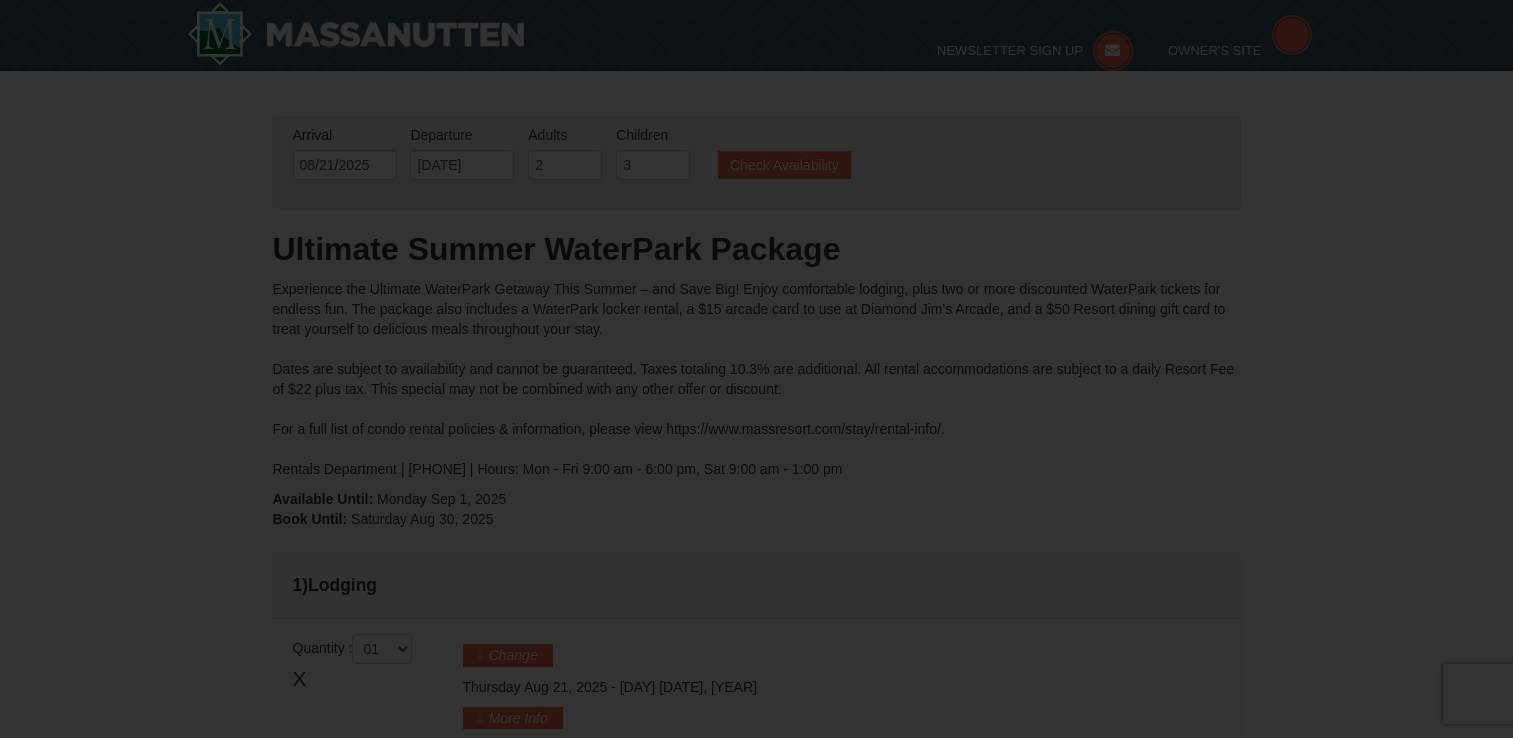 scroll, scrollTop: 424, scrollLeft: 0, axis: vertical 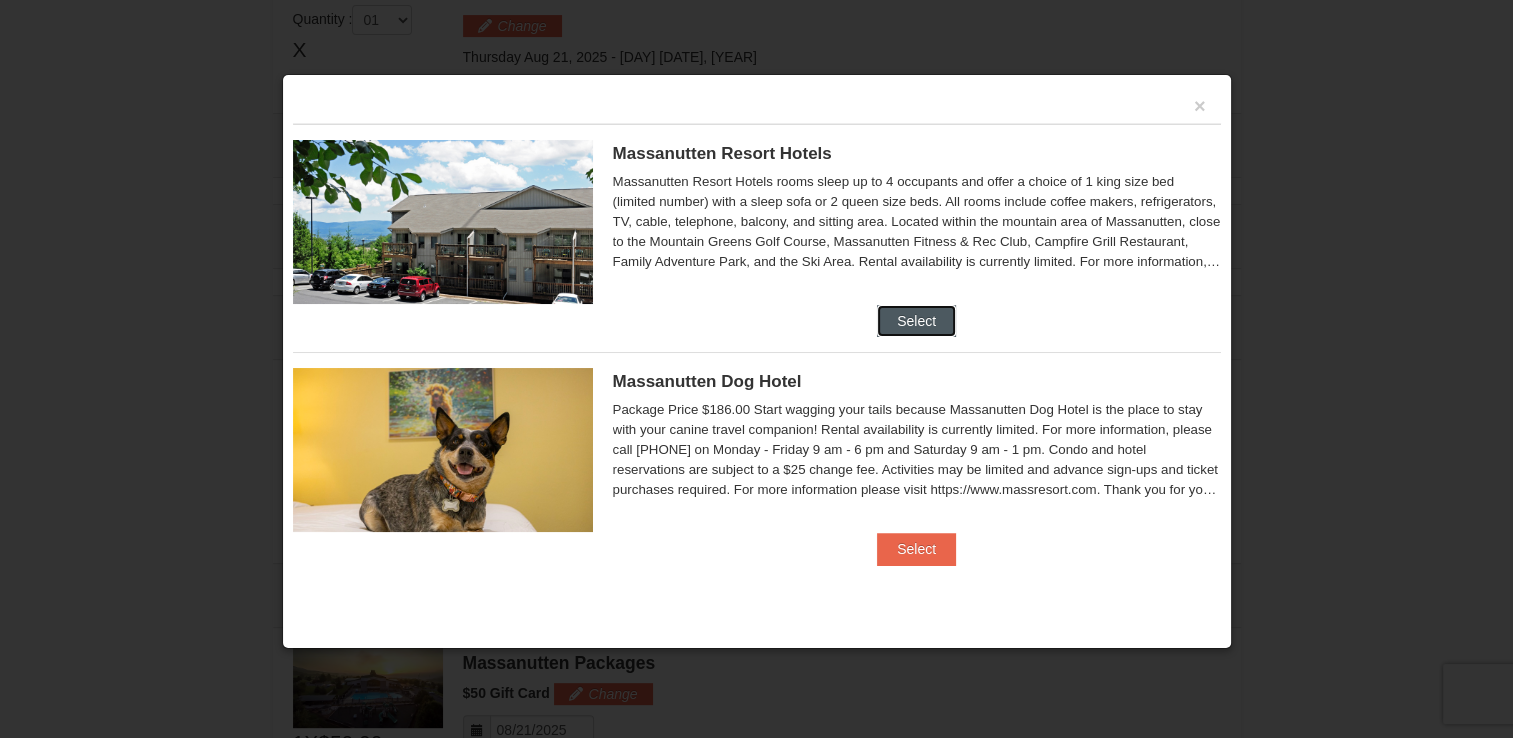 click on "Select" at bounding box center (916, 321) 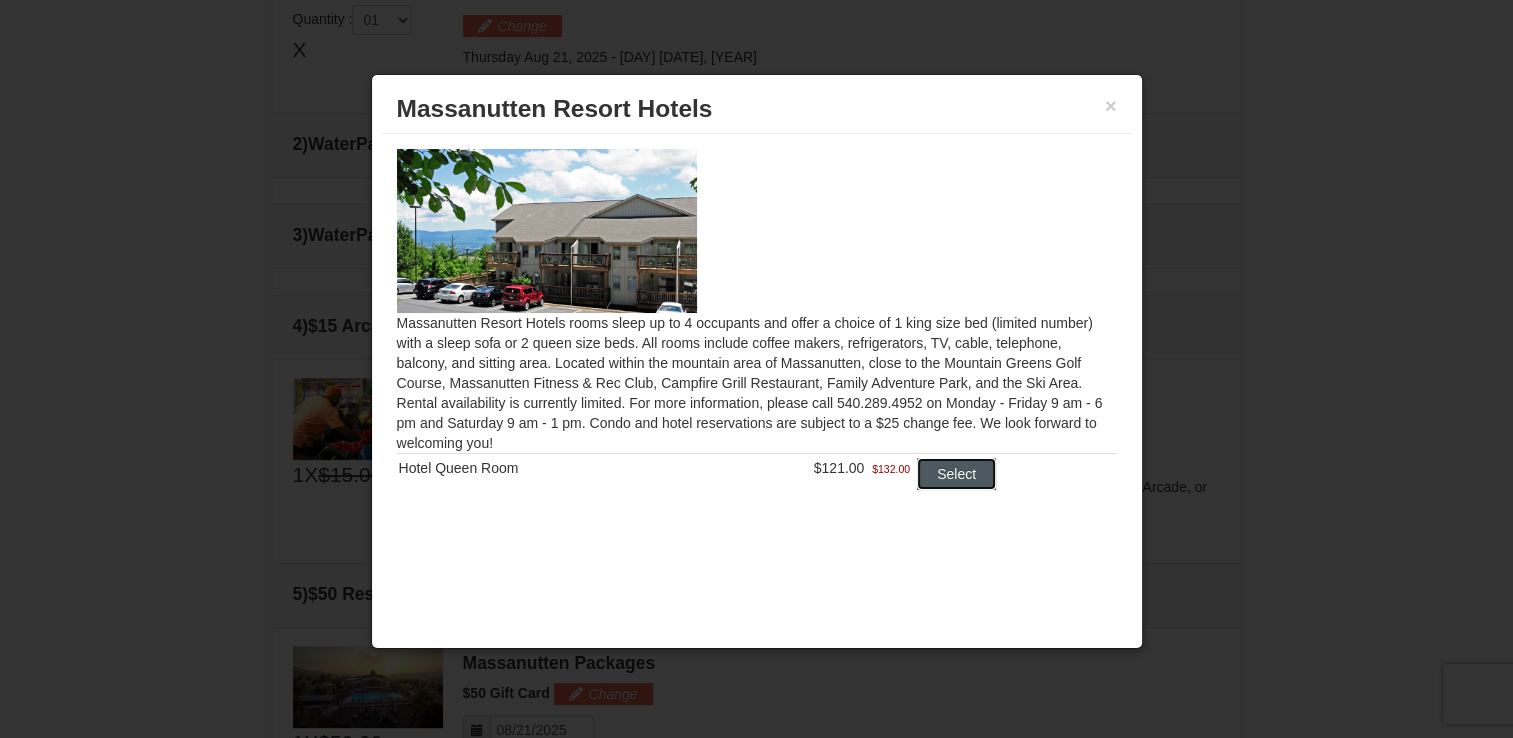 click on "Select" at bounding box center (956, 474) 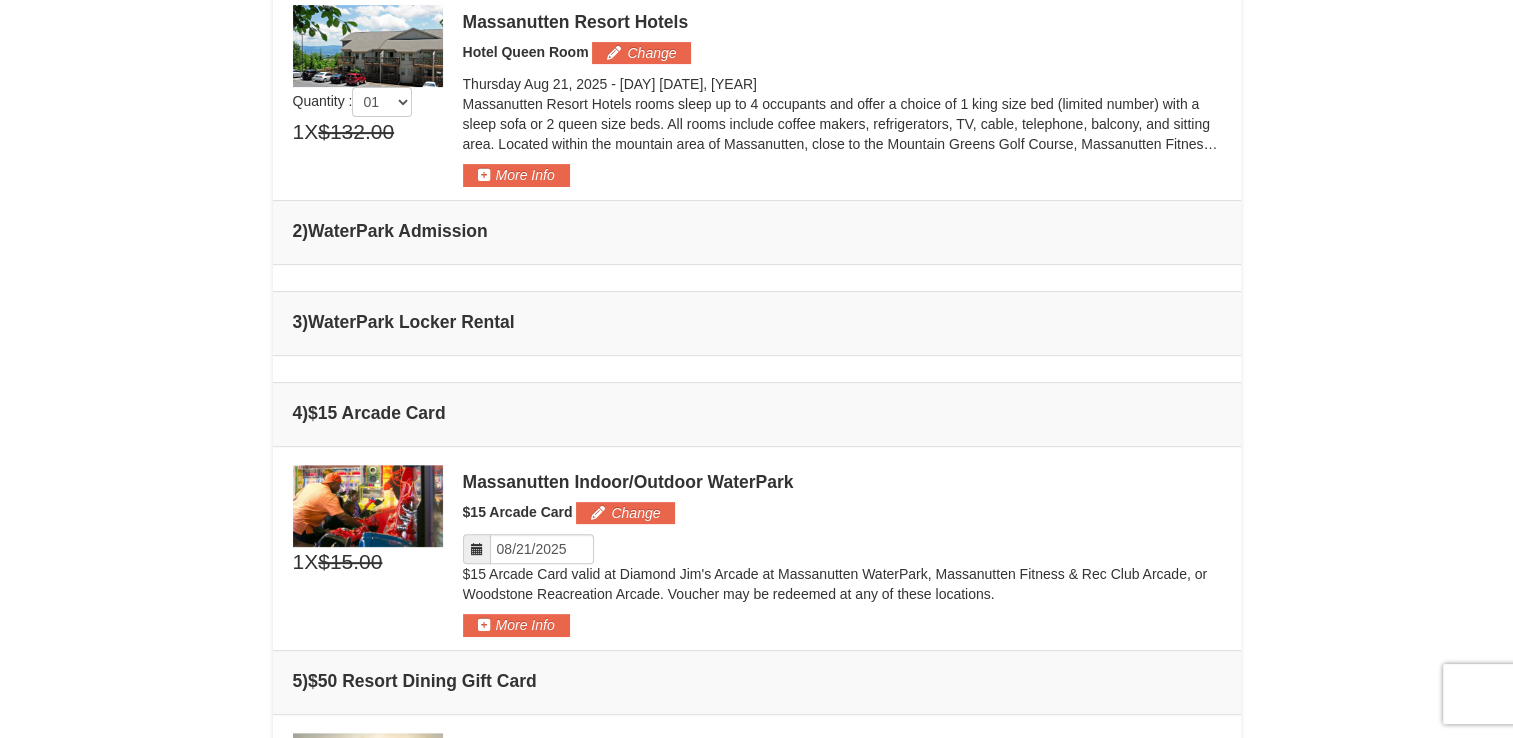 click on "×
From:
To:
Adults:
2
Children:
3
Change
Arrival Please format dates MM/DD/YYYY Please format dates MM/DD/YYYY
08/21/2025
Departure Please format dates MM/DD/YYYY Please format dates MM/DD/YYYY
08/22/2025
Adults 2" at bounding box center (756, 271) 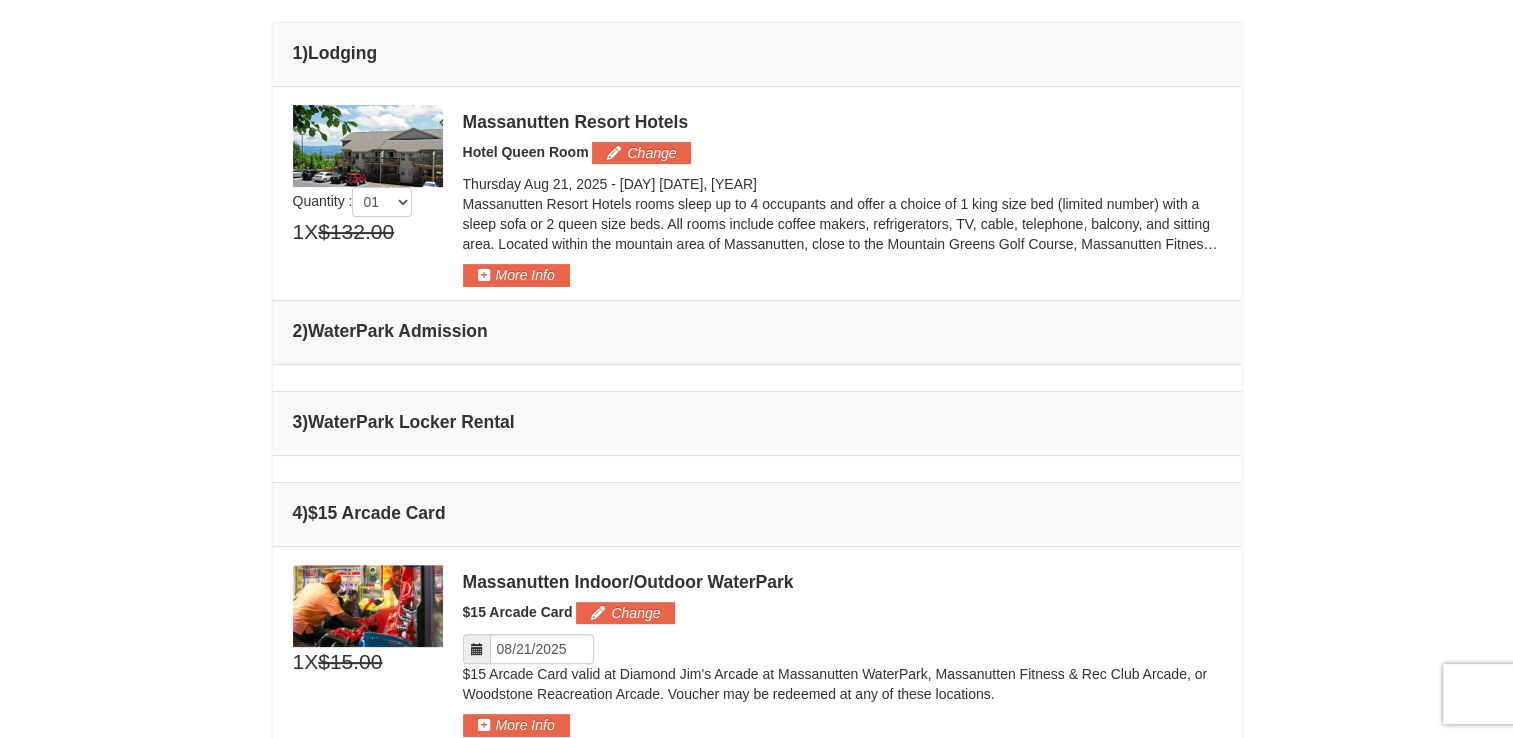 scroll, scrollTop: 440, scrollLeft: 0, axis: vertical 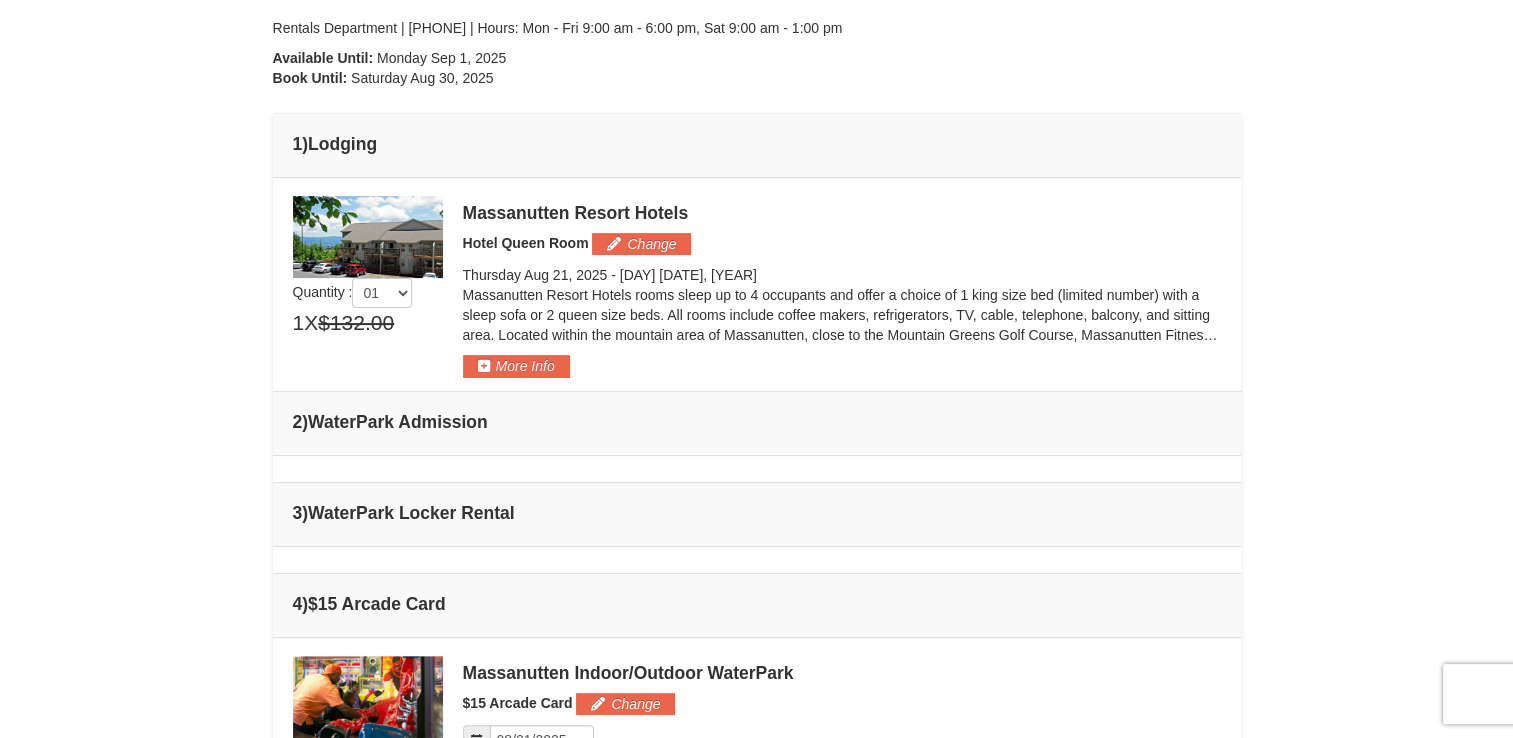 click on "2 )
WaterPark Admission" at bounding box center (757, 423) 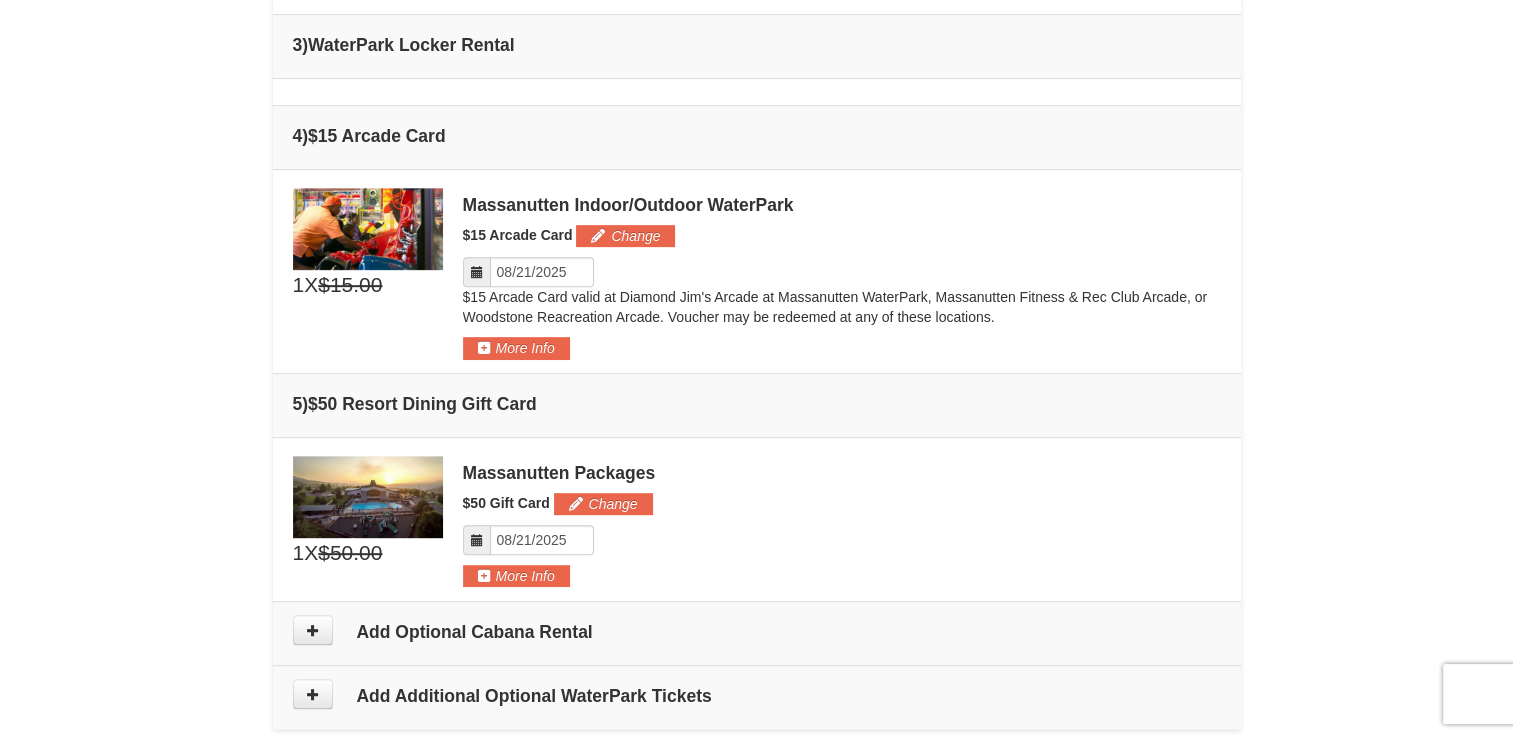 click on "×
From:
To:
Adults:
2
Children:
3
Change
Arrival Please format dates MM/DD/YYYY Please format dates MM/DD/YYYY
08/21/2025
Departure Please format dates MM/DD/YYYY Please format dates MM/DD/YYYY
08/22/2025
Adults 2" at bounding box center (756, -6) 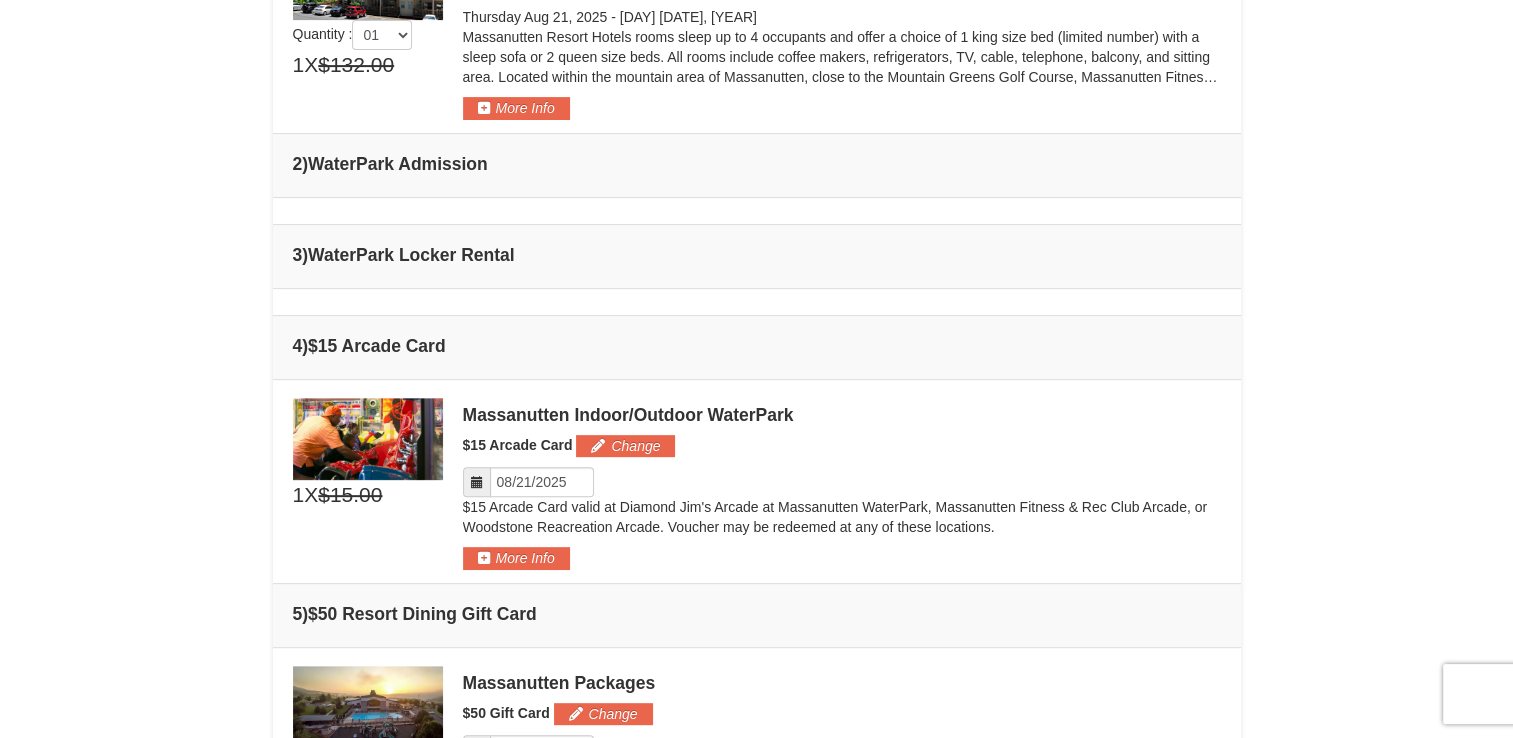 scroll, scrollTop: 669, scrollLeft: 0, axis: vertical 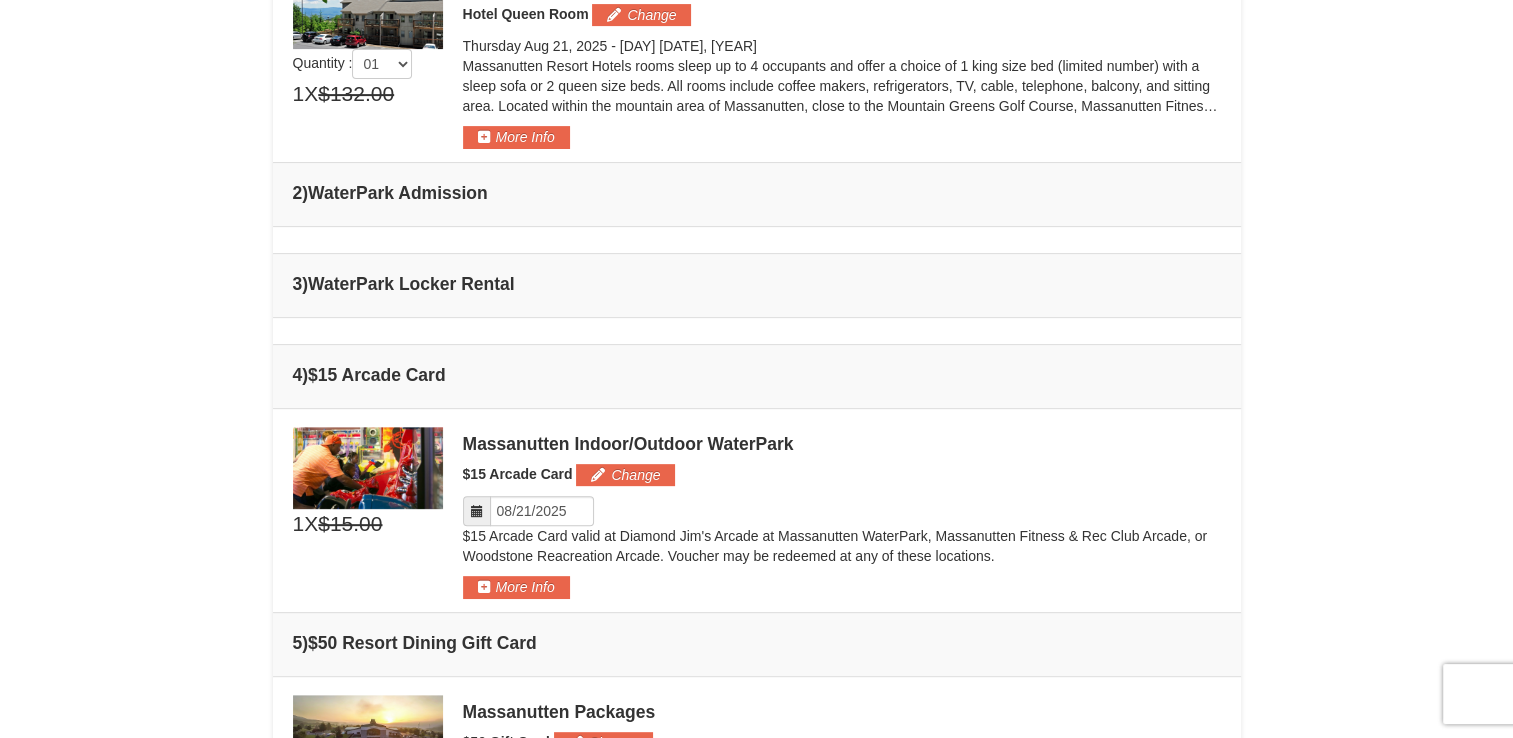 click on "2 )
WaterPark Admission" at bounding box center (757, 193) 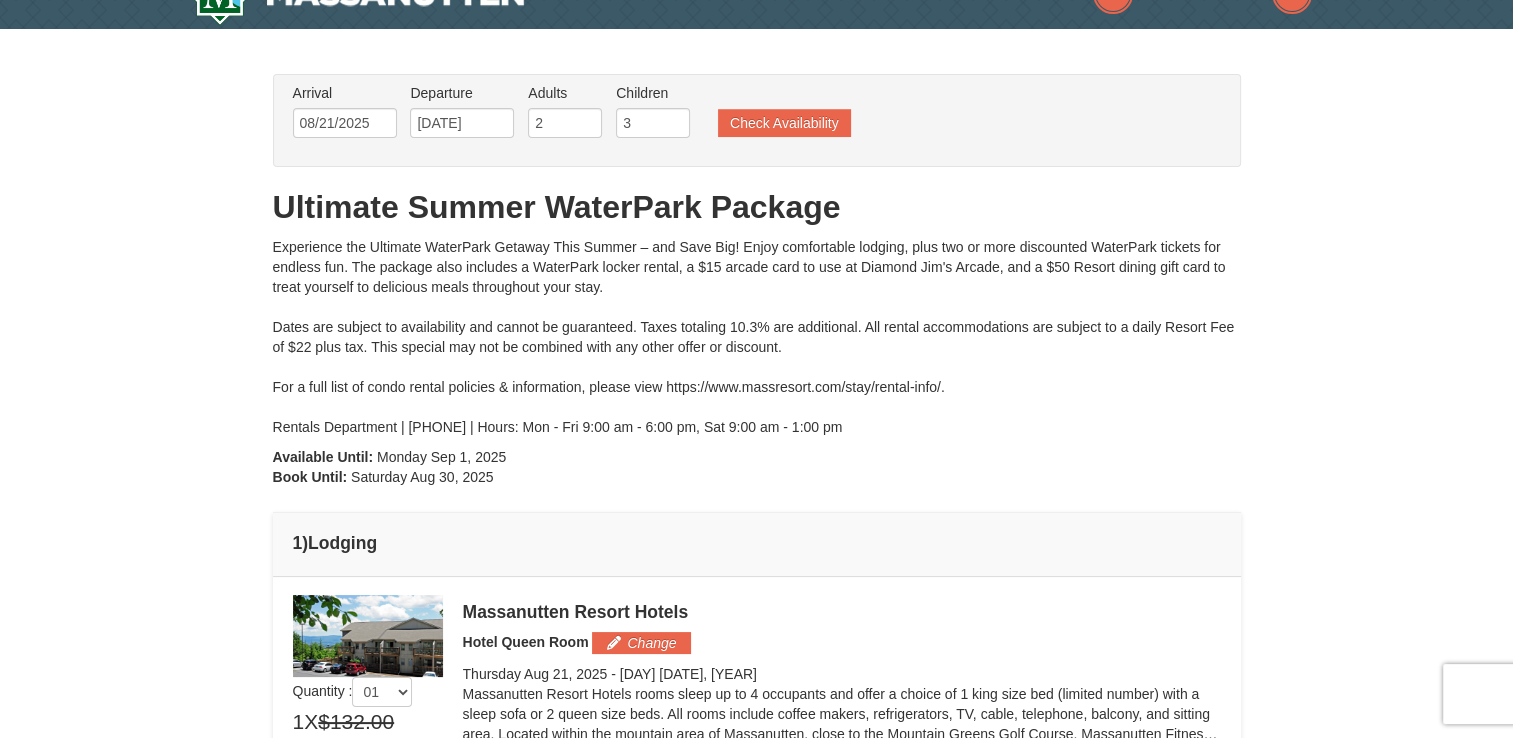 scroll, scrollTop: 38, scrollLeft: 0, axis: vertical 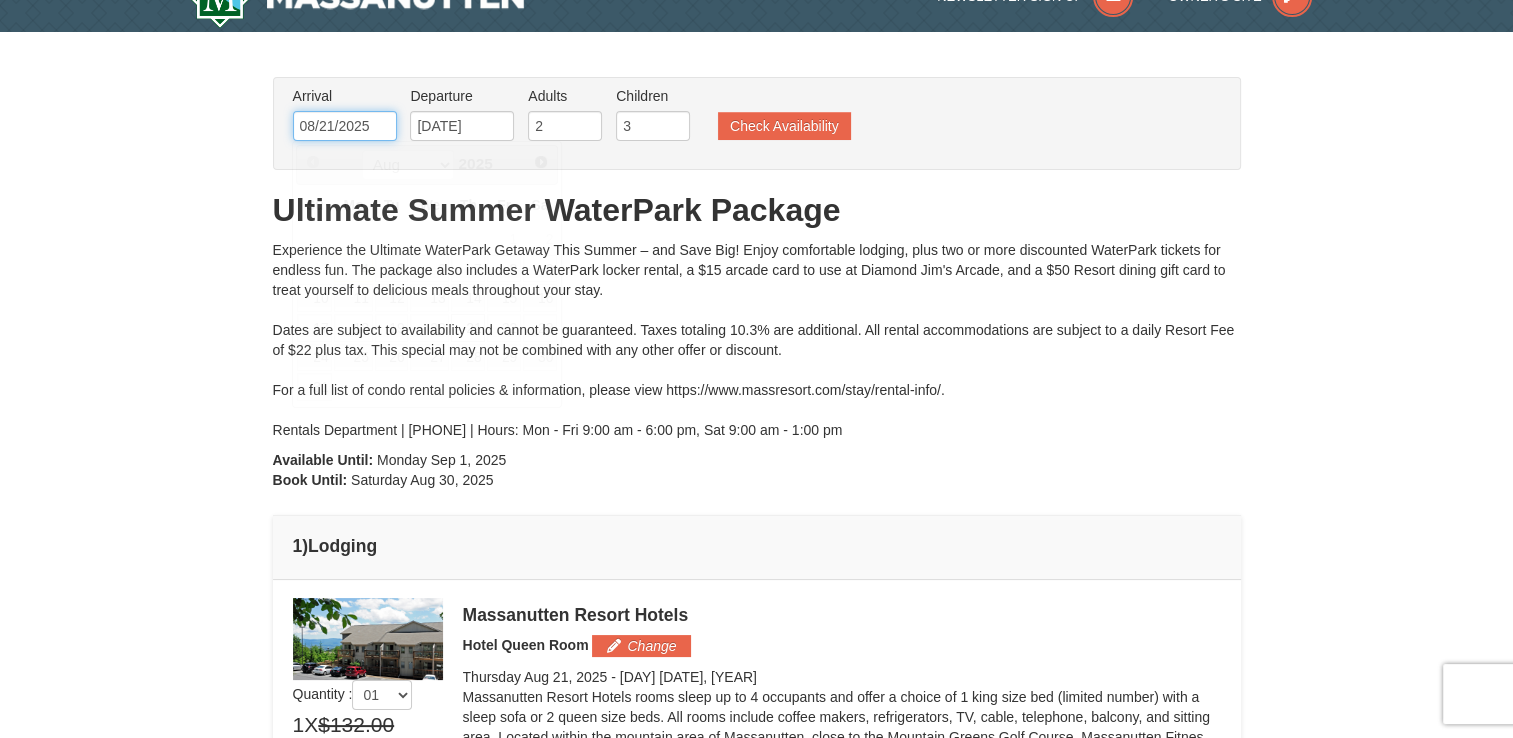 click on "08/21/2025" at bounding box center [345, 126] 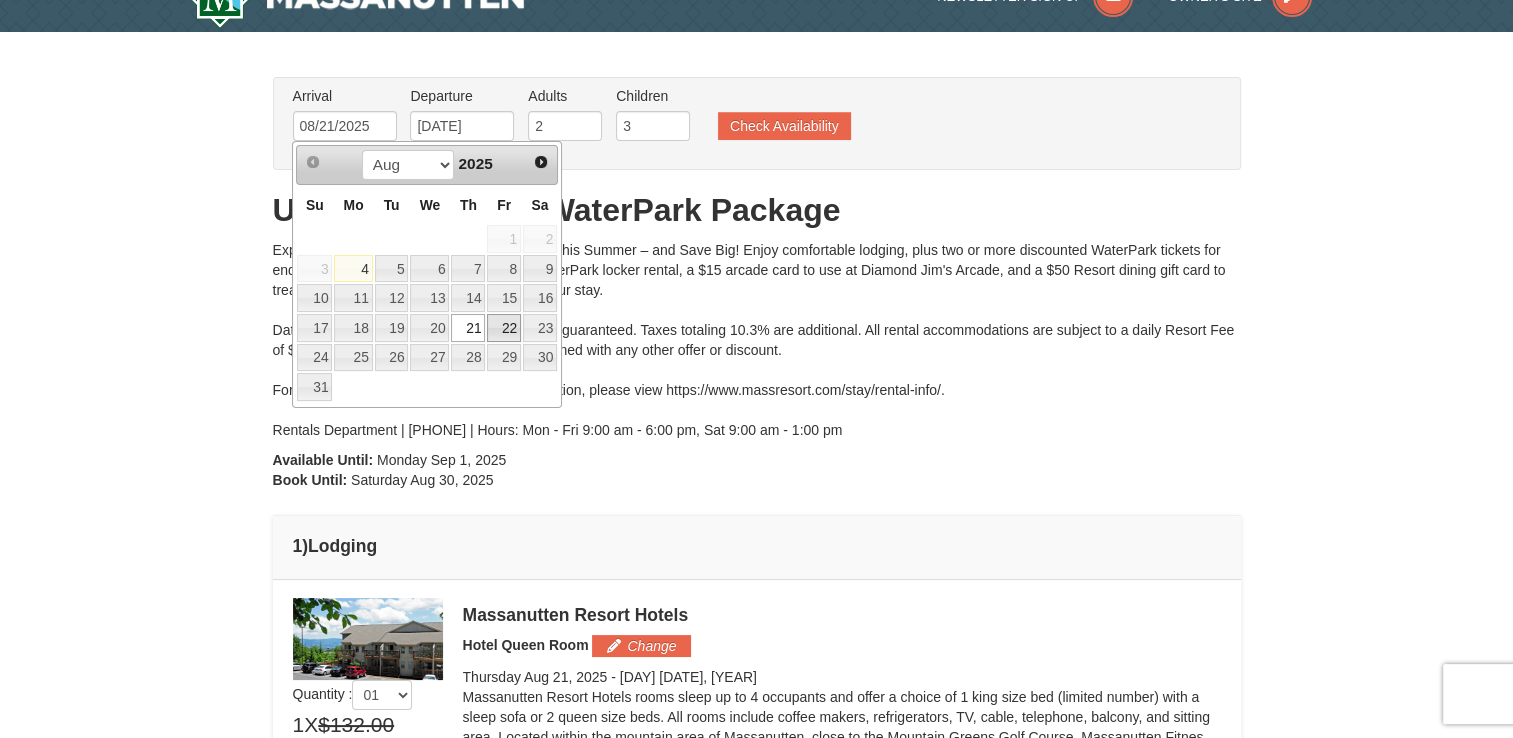 click on "22" at bounding box center [504, 328] 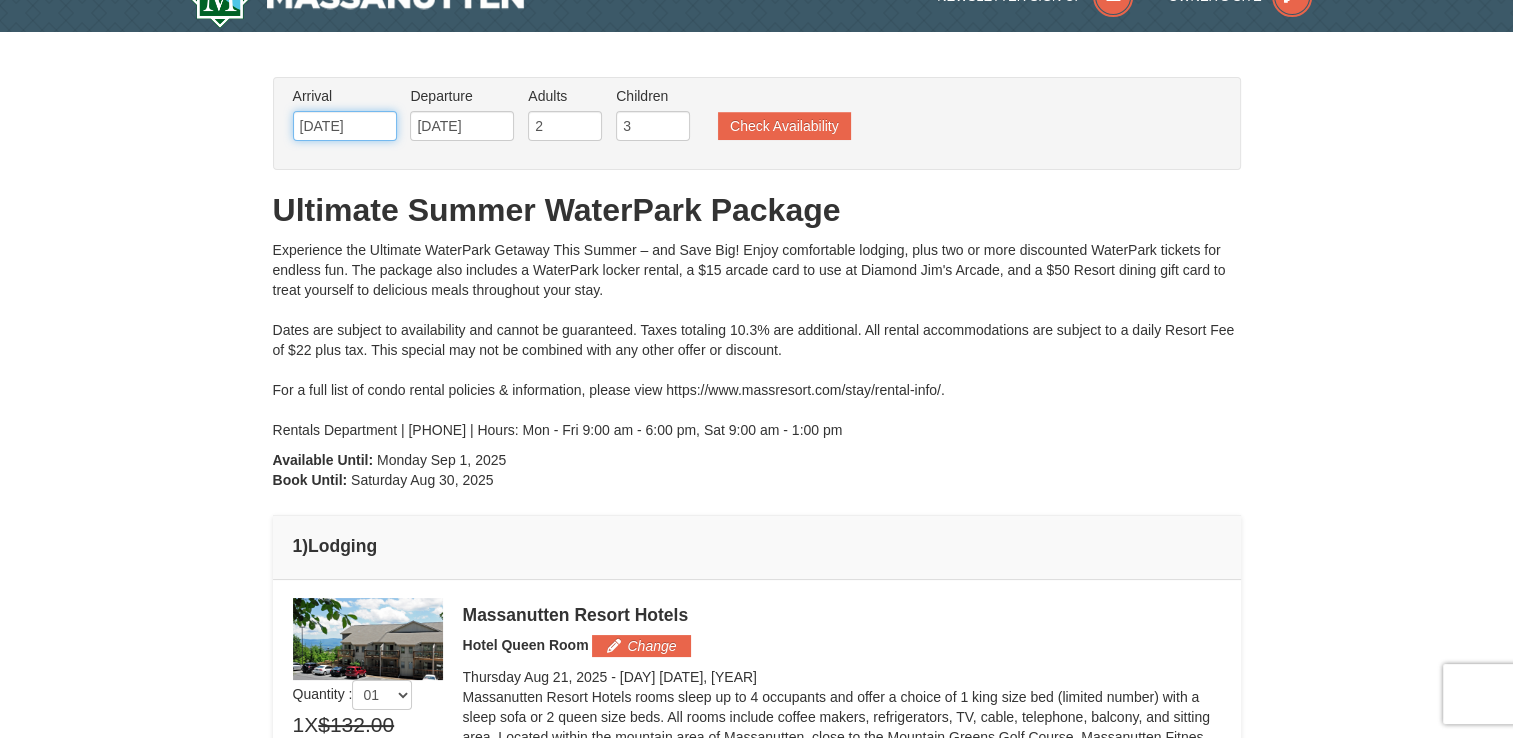 click on "08/22/2025" at bounding box center [345, 126] 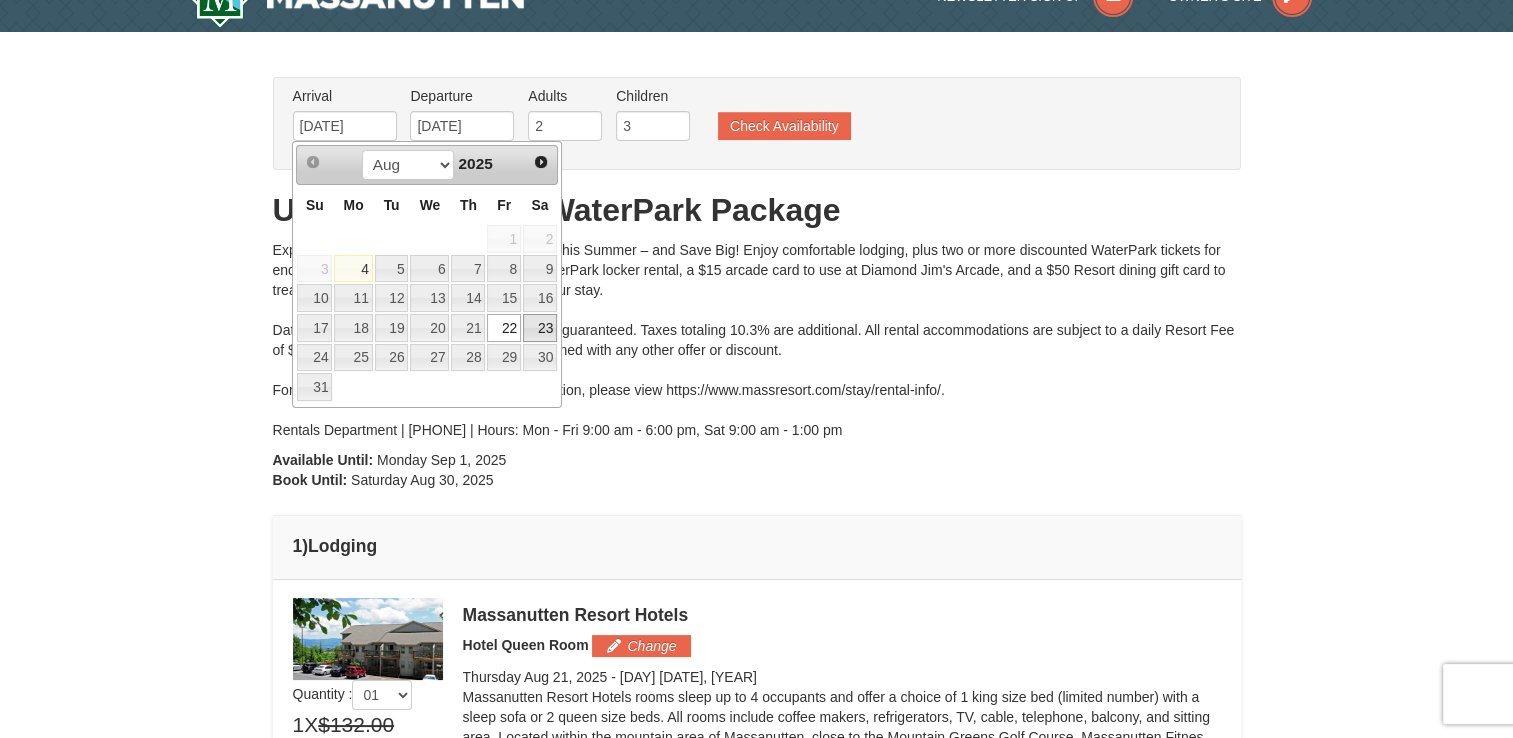 click on "23" at bounding box center [540, 328] 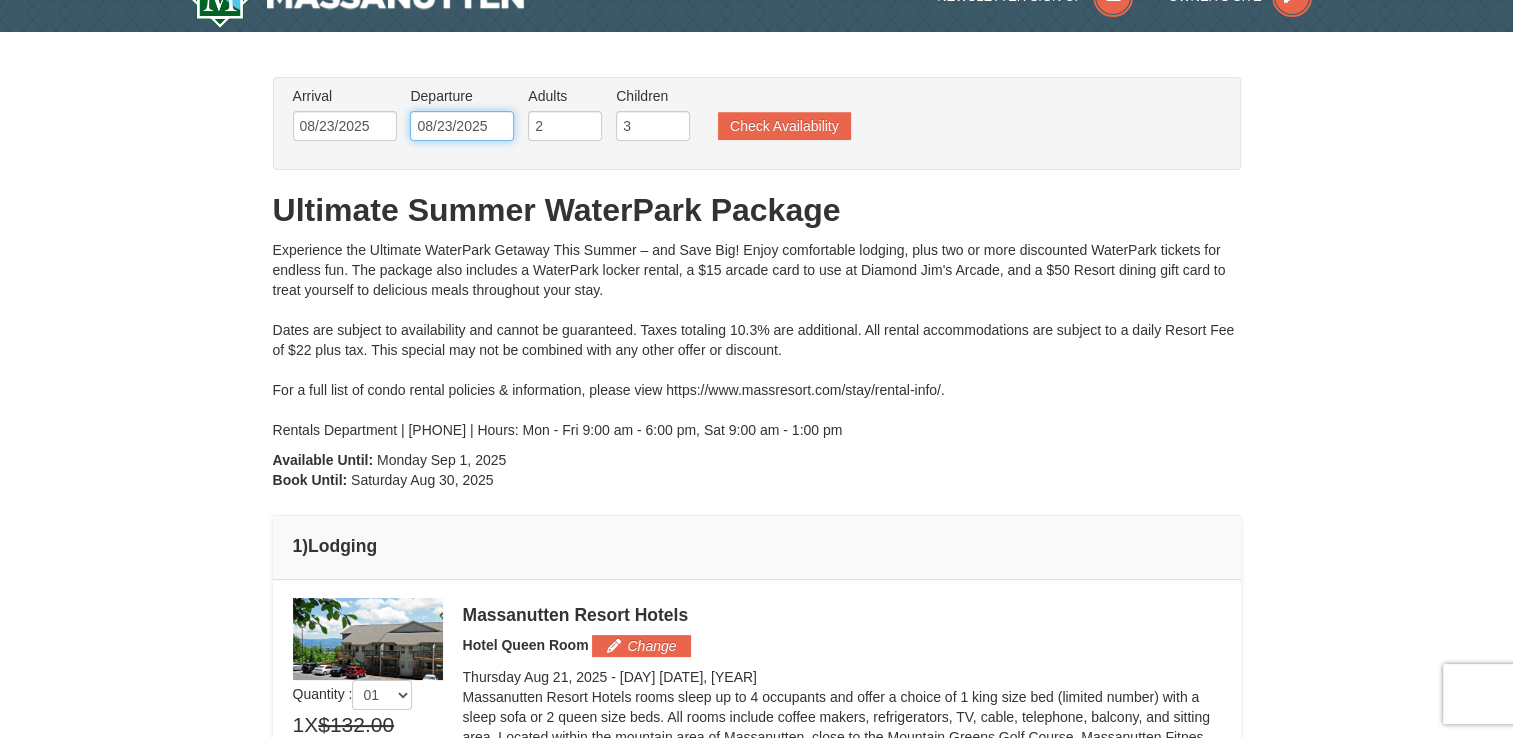 click on "08/23/2025" at bounding box center [462, 126] 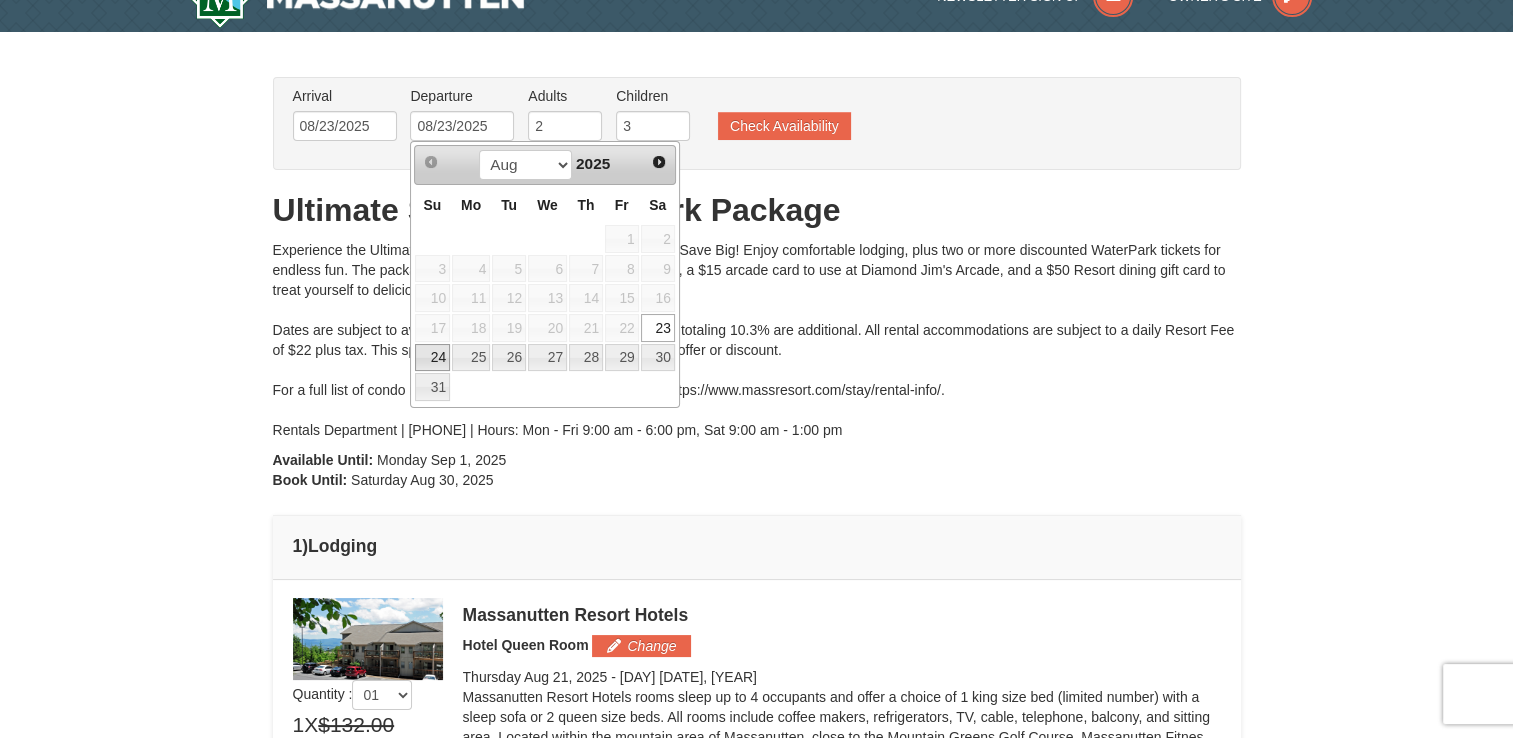 click on "24" at bounding box center [432, 358] 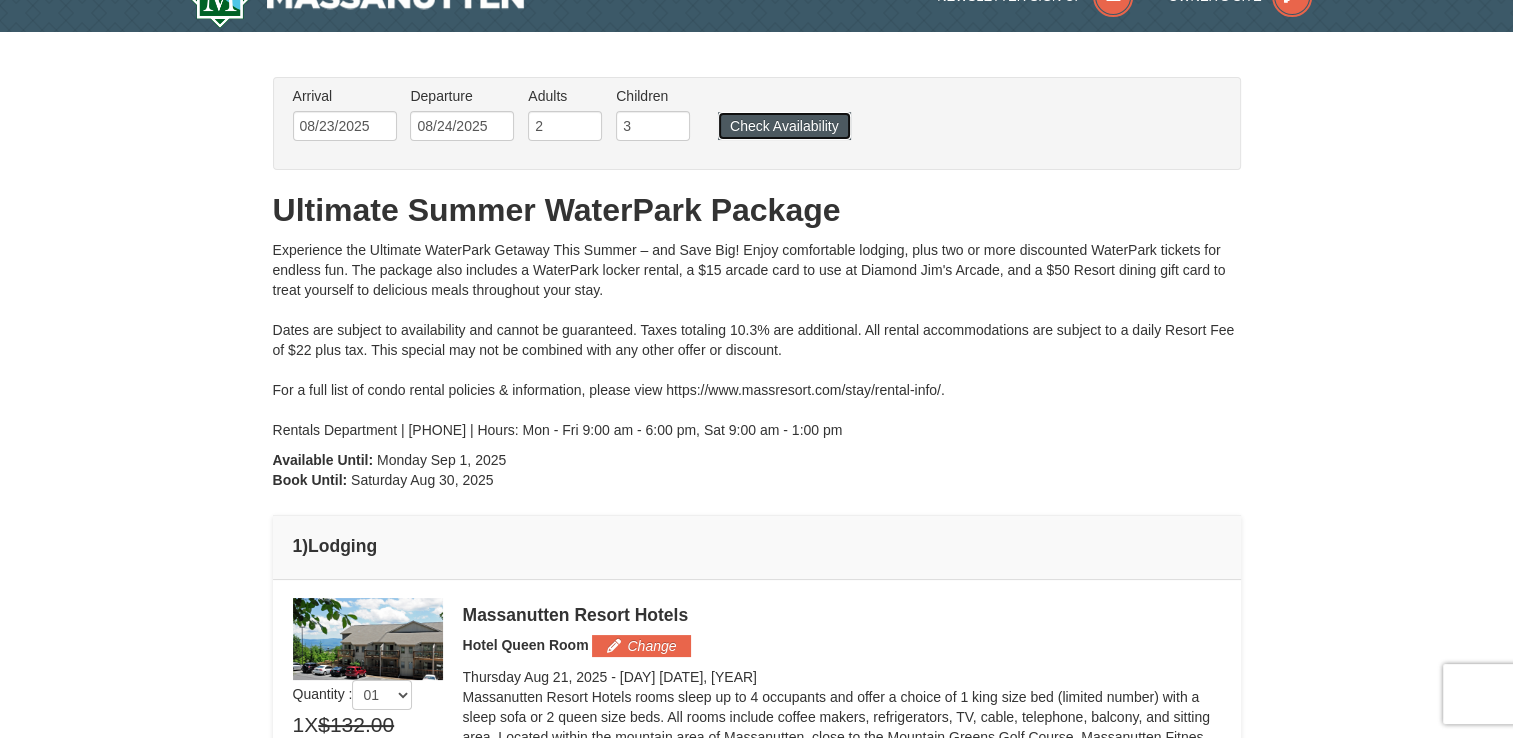 click on "Check Availability" at bounding box center [784, 126] 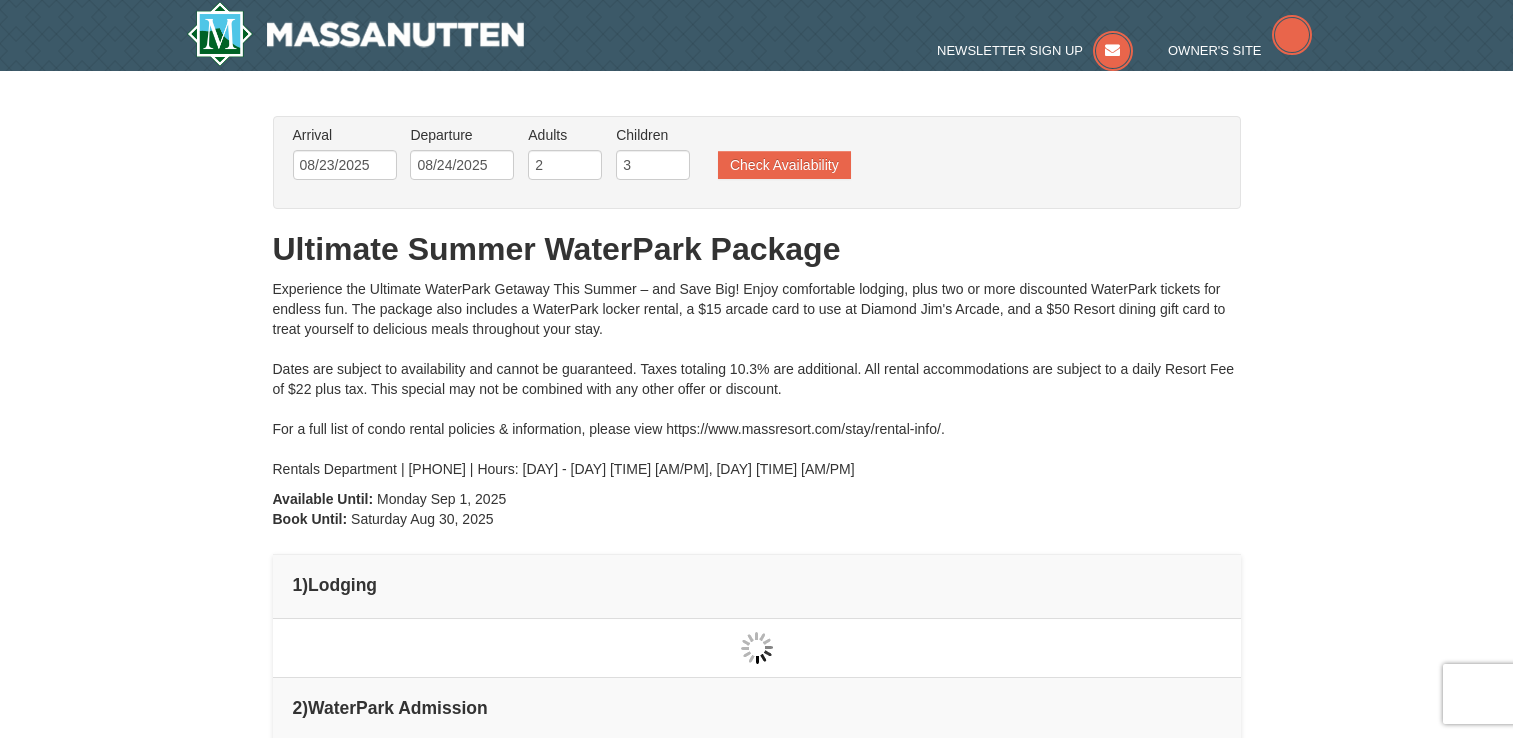 scroll, scrollTop: 0, scrollLeft: 0, axis: both 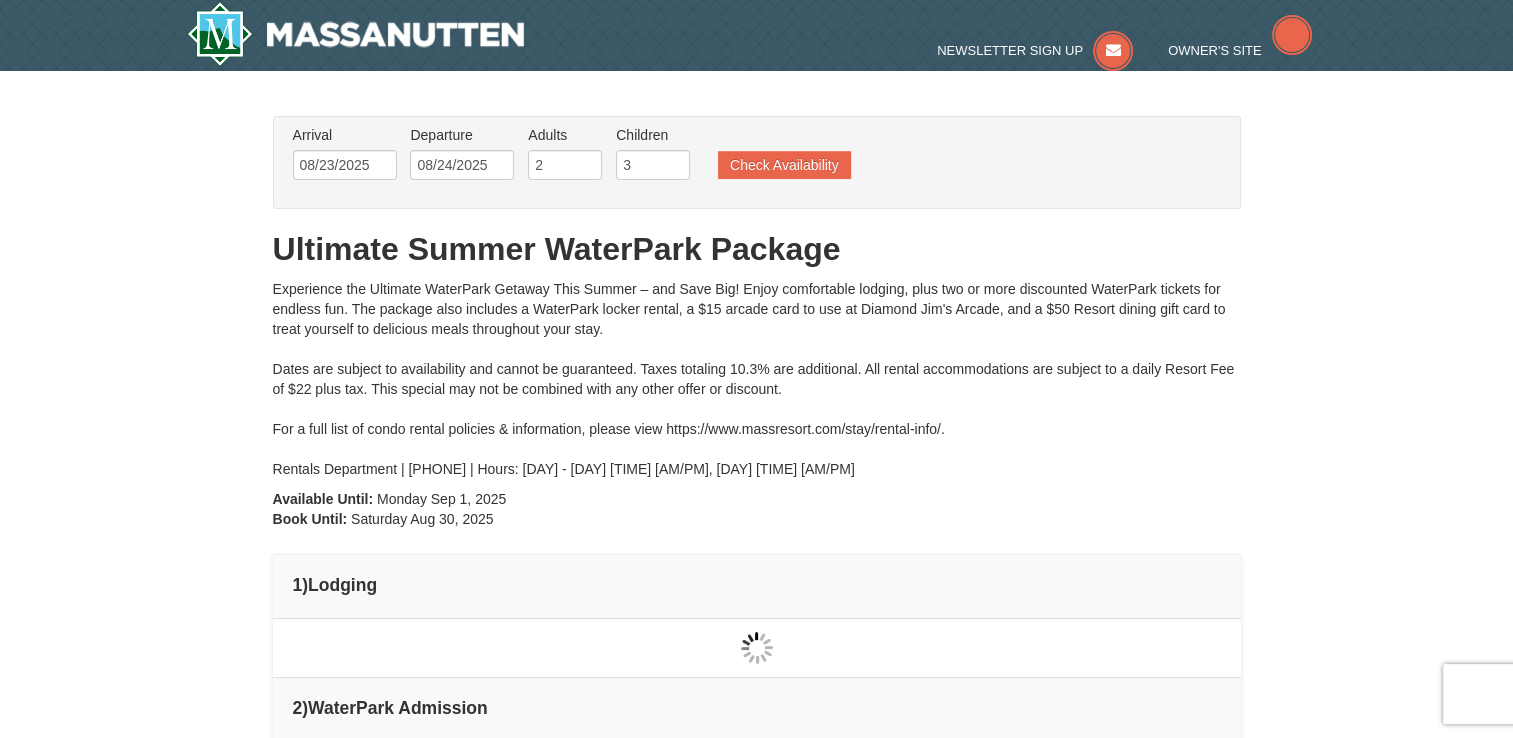 type on "08/23/2025" 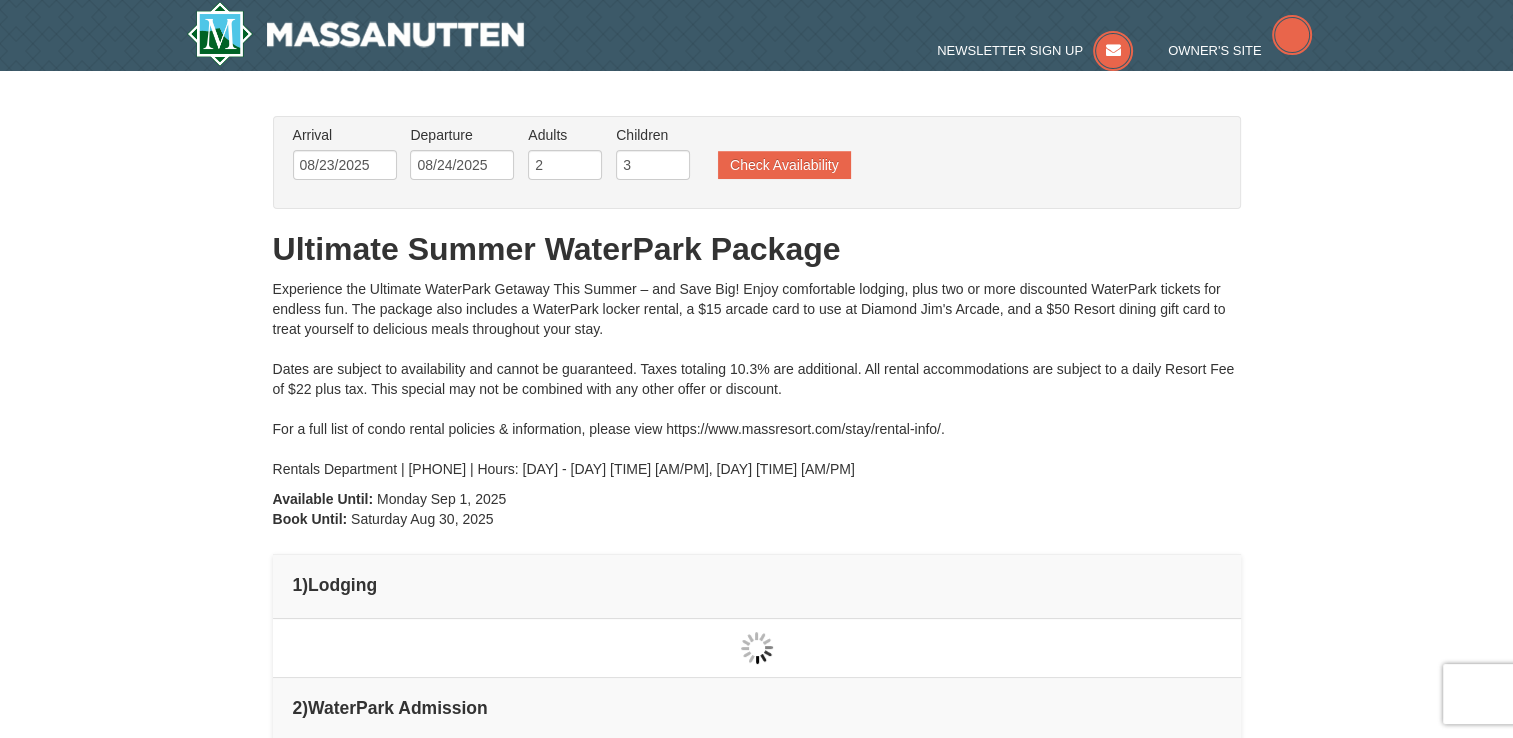 type on "08/23/2025" 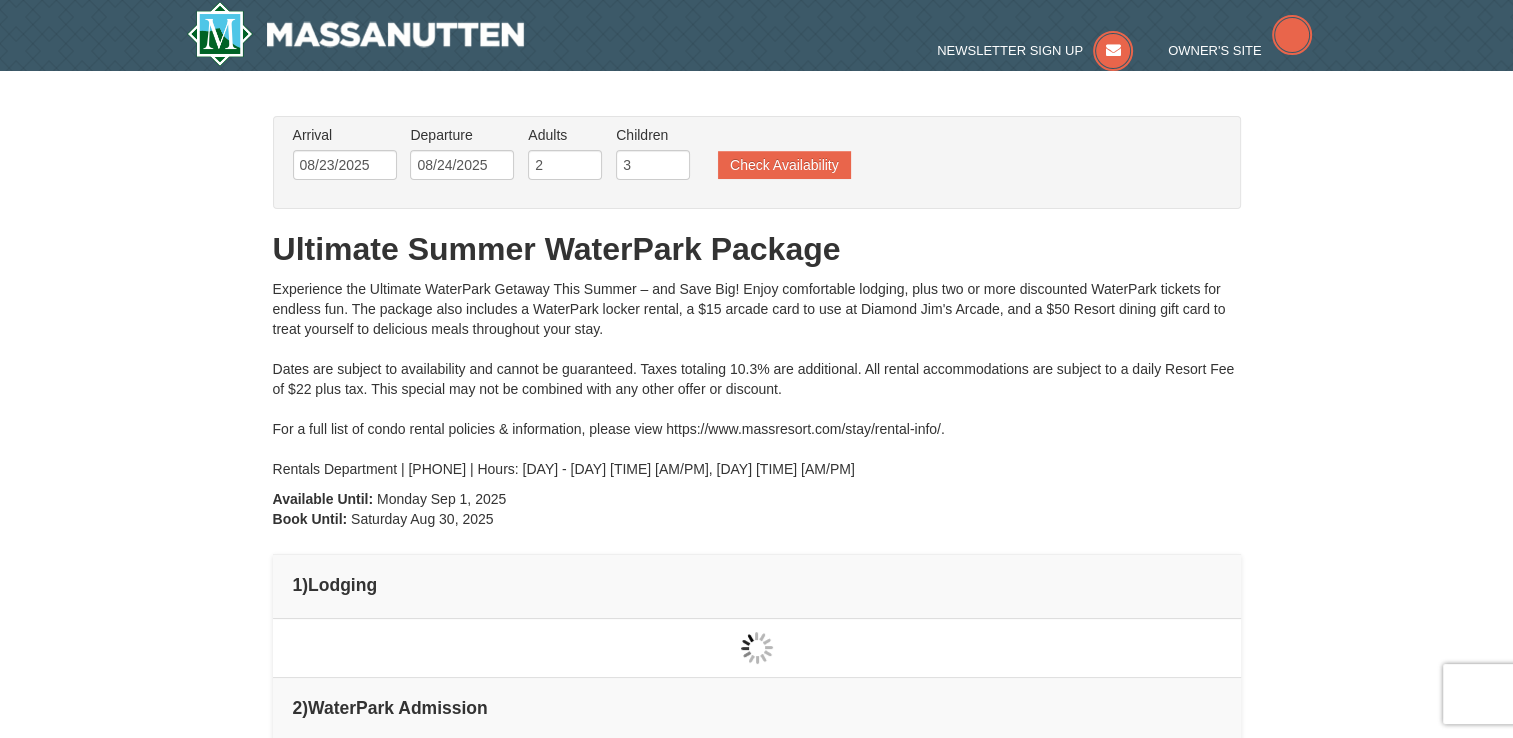 type on "08/23/2025" 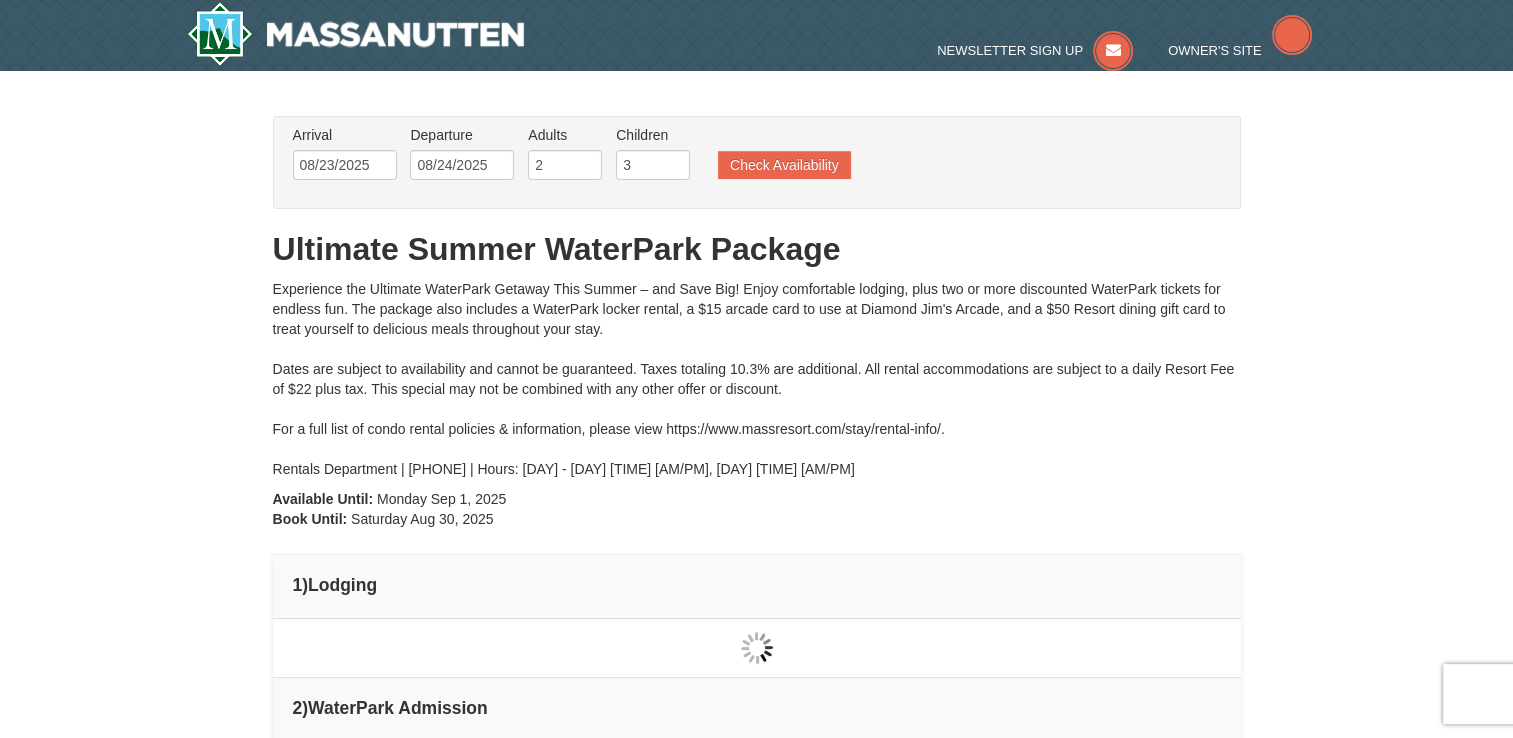 type on "08/23/2025" 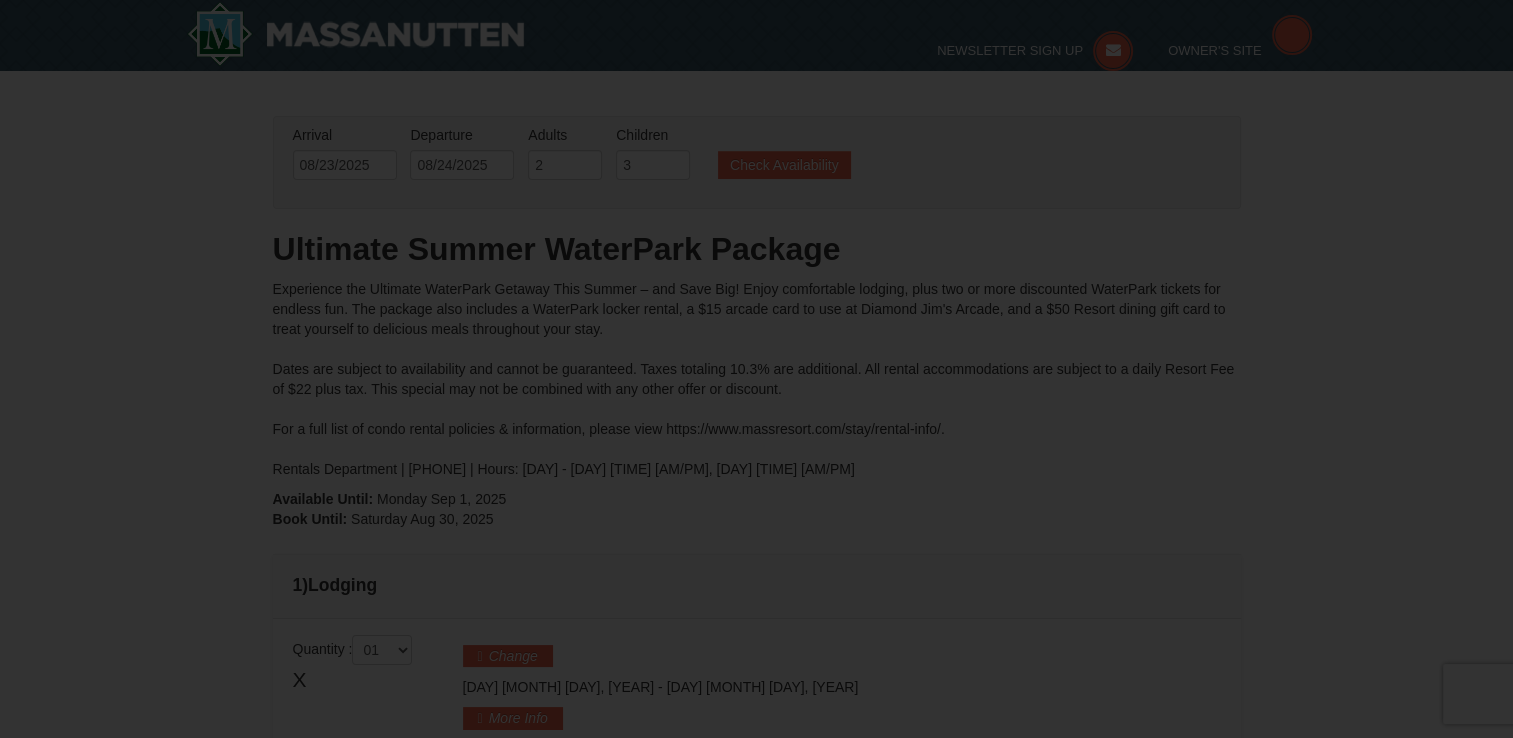 scroll, scrollTop: 322, scrollLeft: 0, axis: vertical 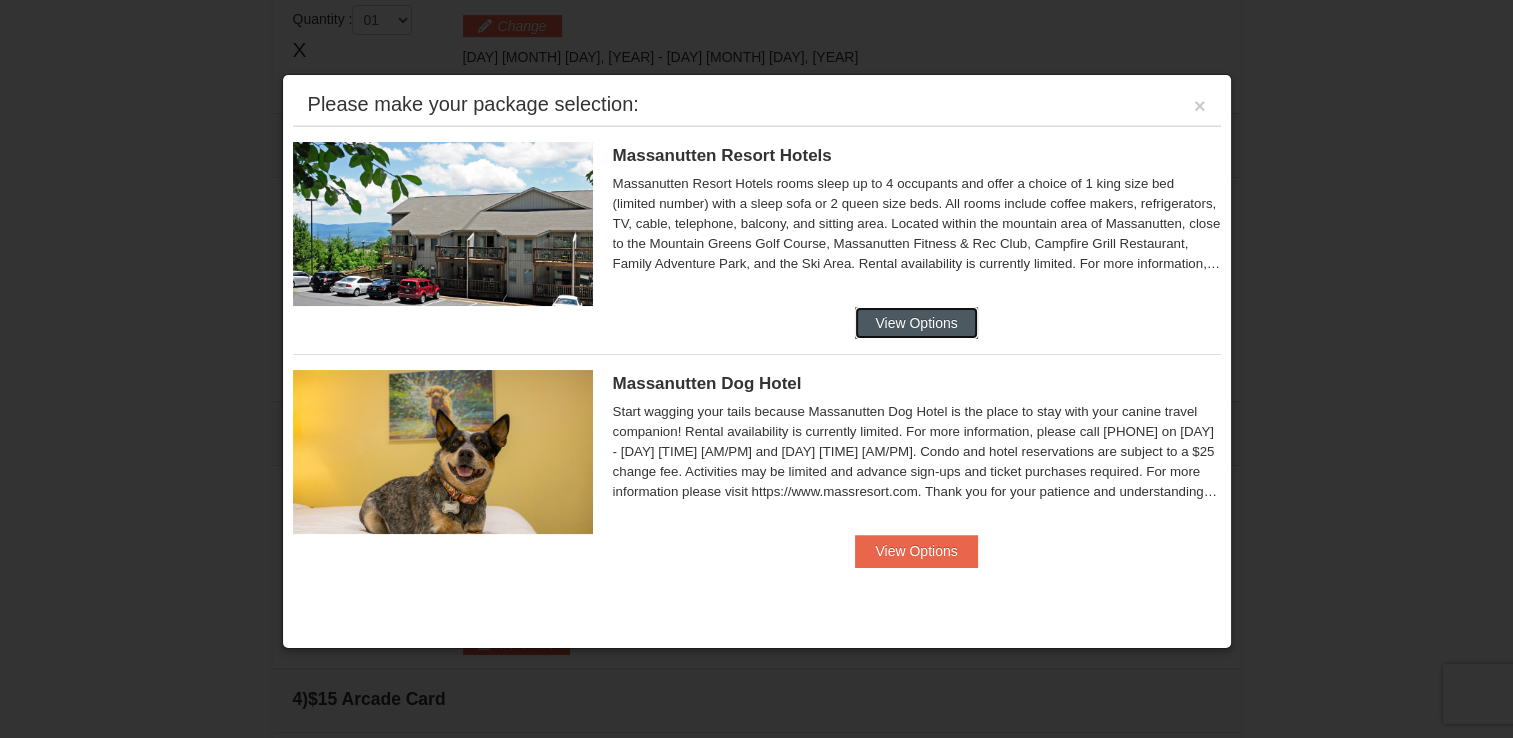 click on "View Options" at bounding box center (916, 323) 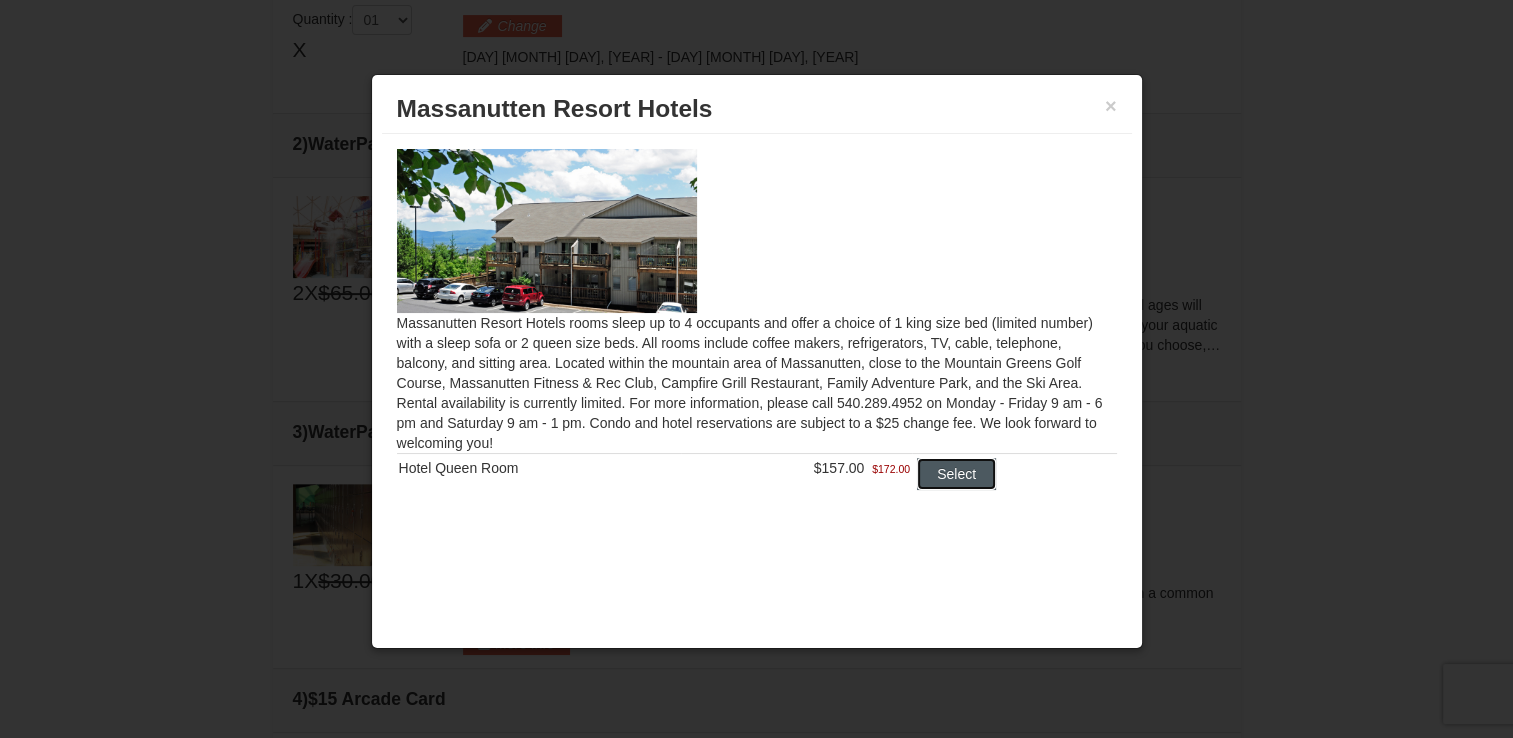 click on "Select" at bounding box center (956, 474) 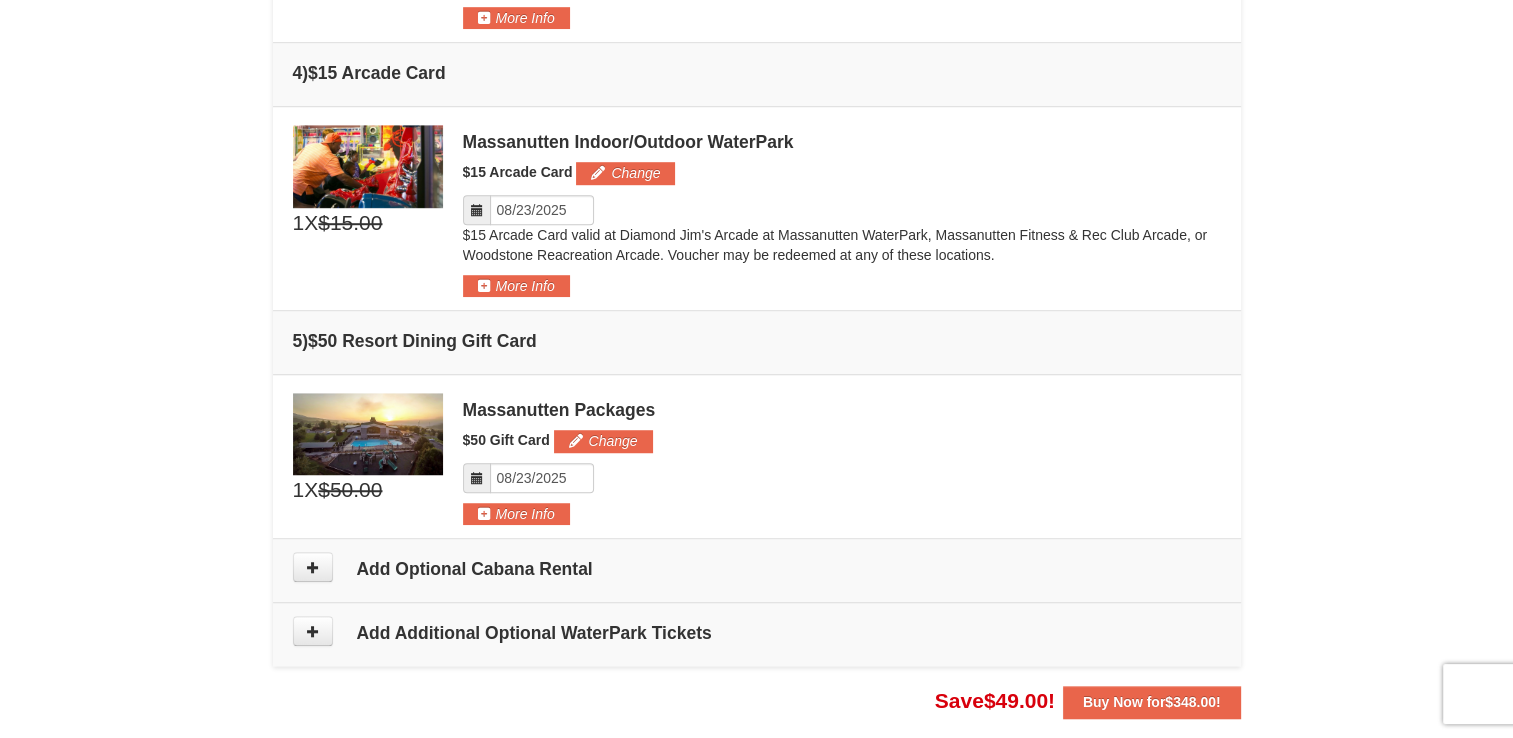 scroll, scrollTop: 1342, scrollLeft: 0, axis: vertical 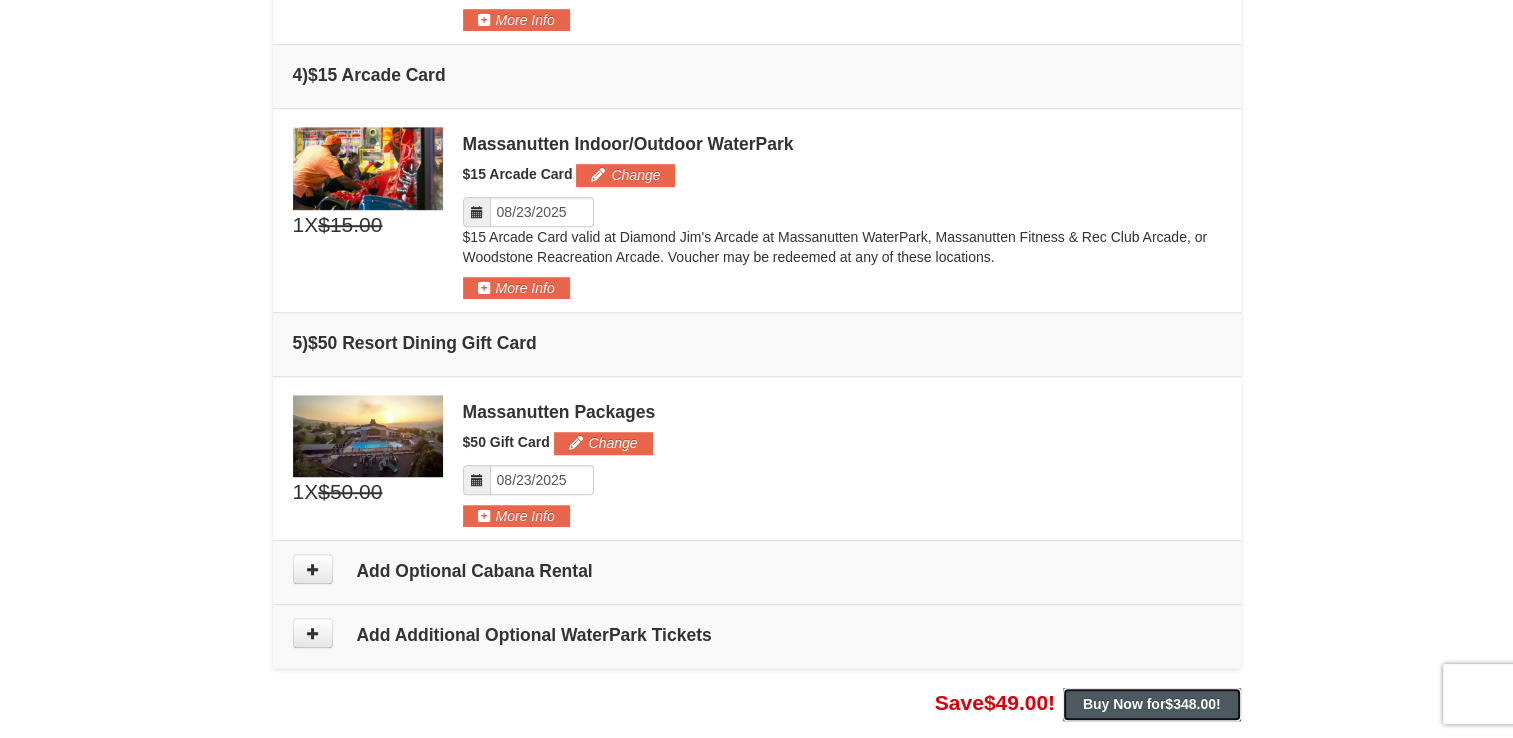 click on "$348.00" at bounding box center [1190, 704] 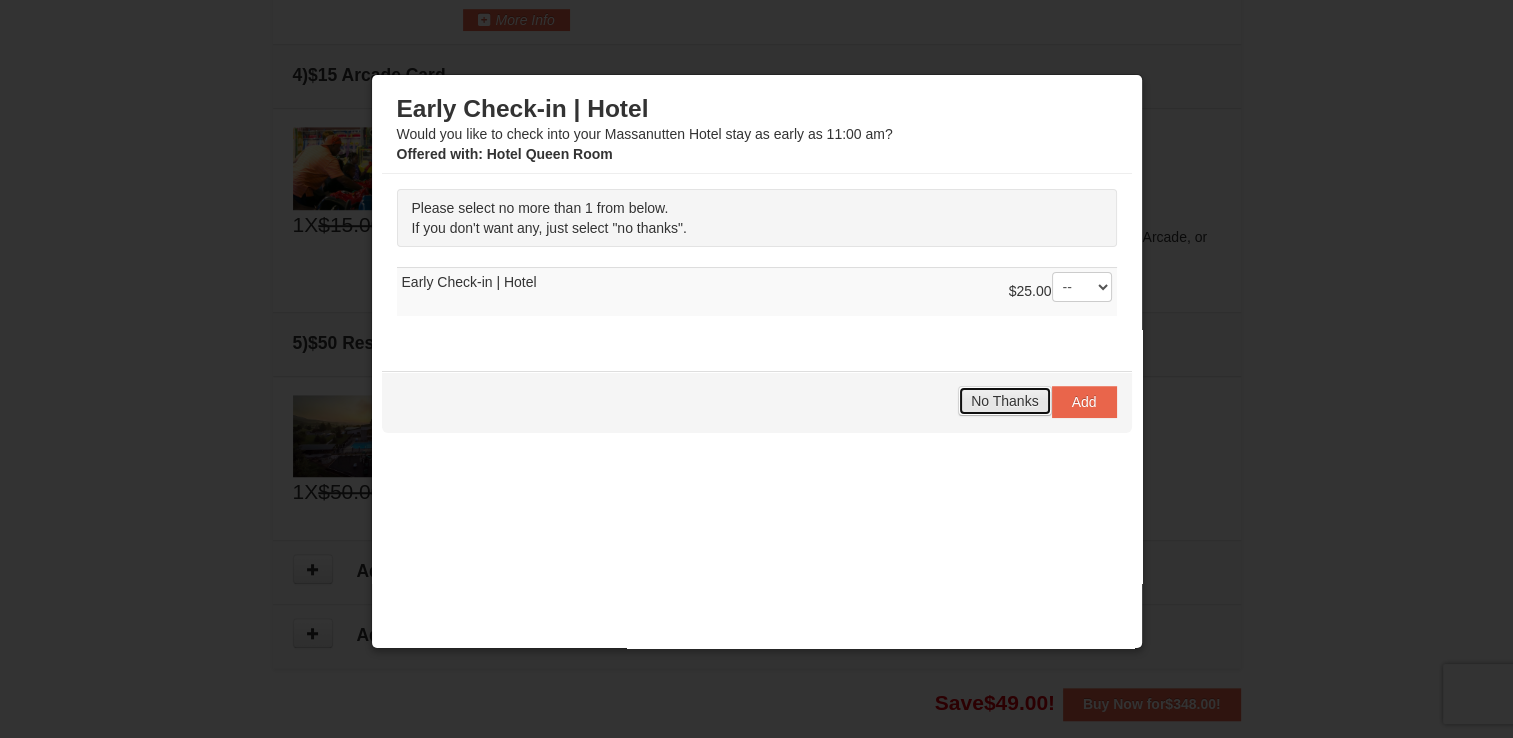click on "No Thanks" at bounding box center (1004, 401) 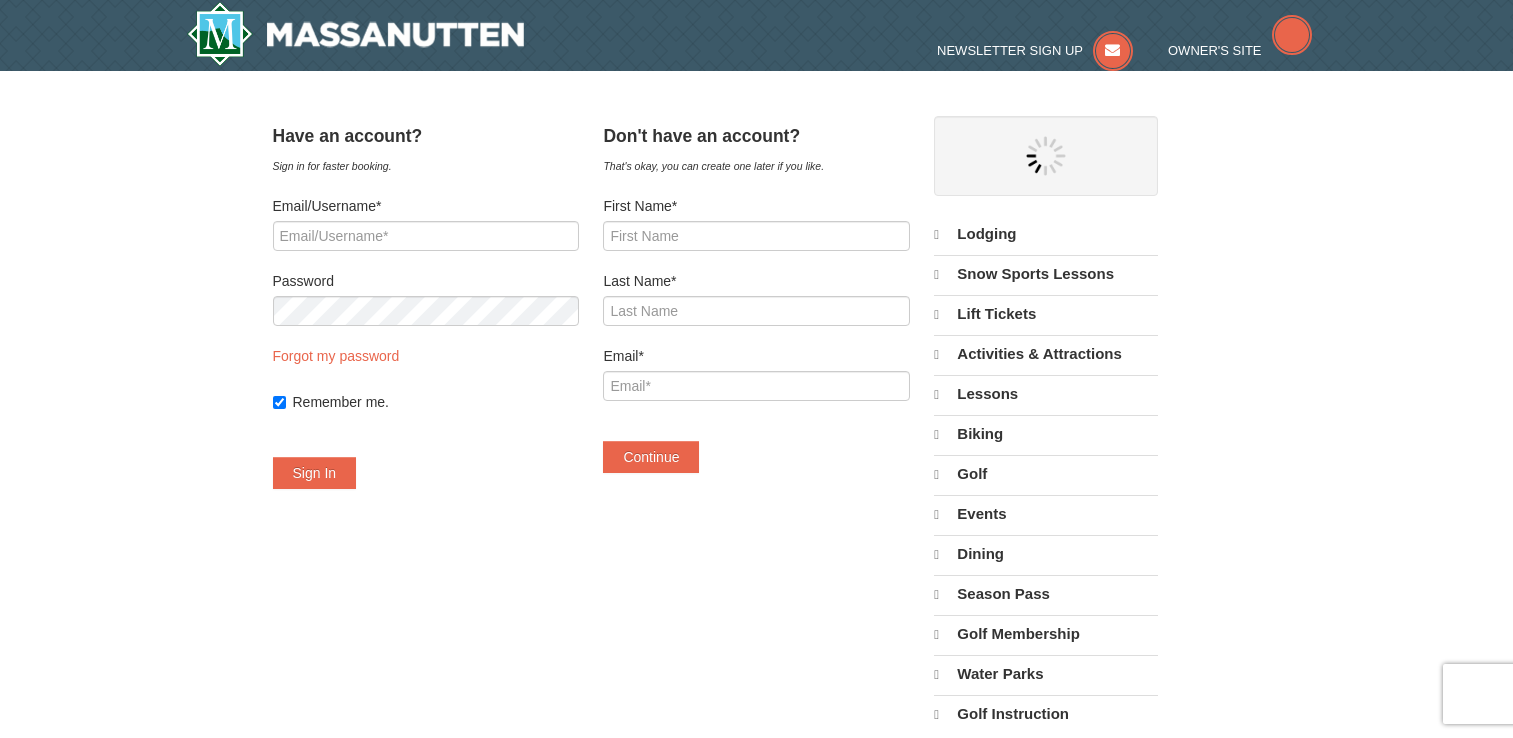 scroll, scrollTop: 0, scrollLeft: 0, axis: both 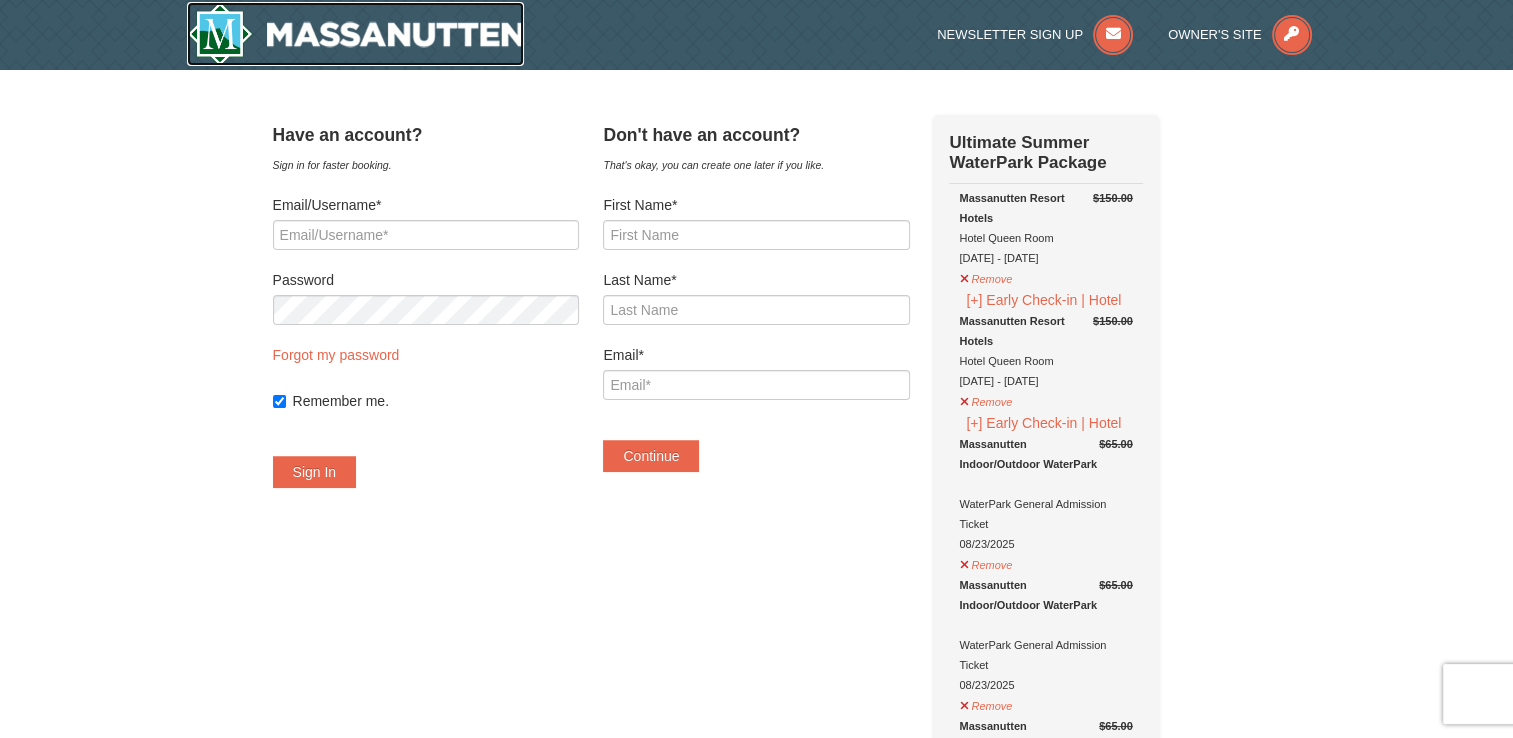 click at bounding box center (356, 34) 